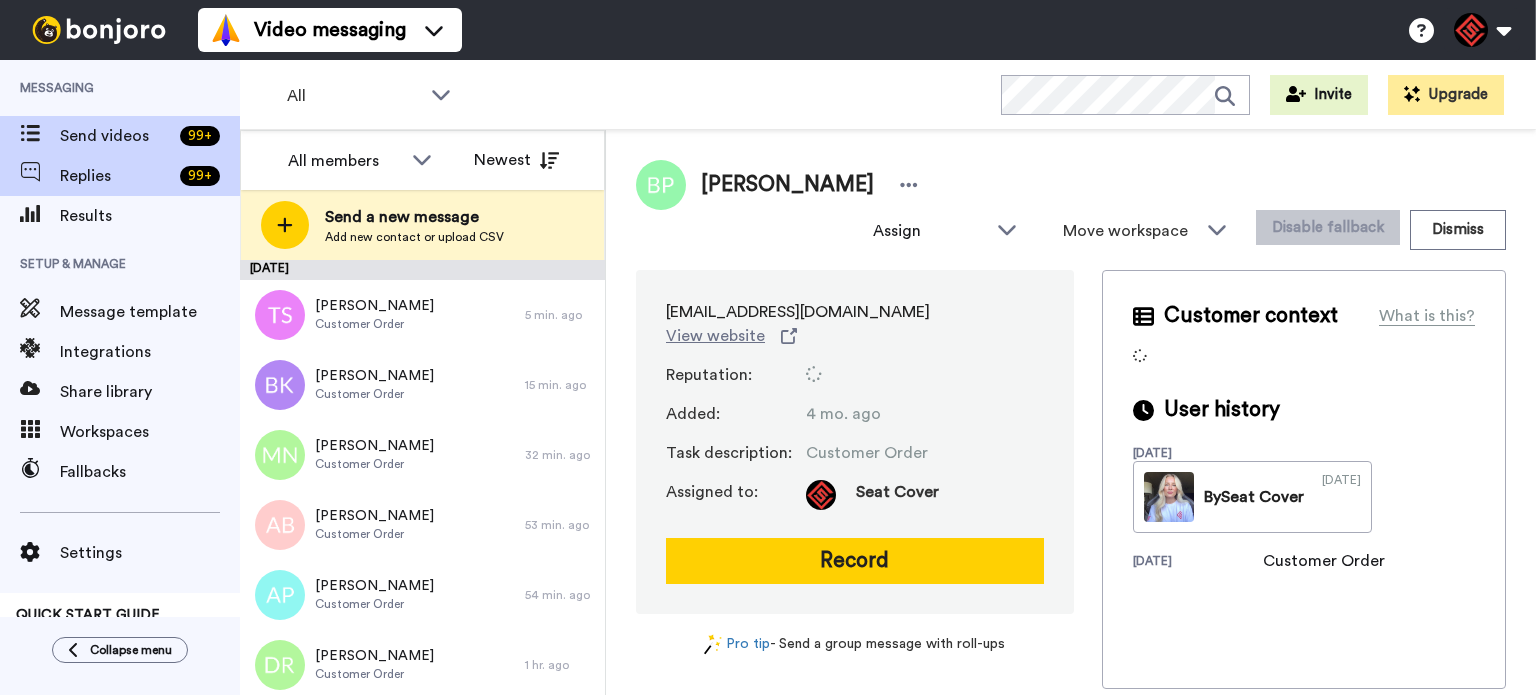 scroll, scrollTop: 0, scrollLeft: 0, axis: both 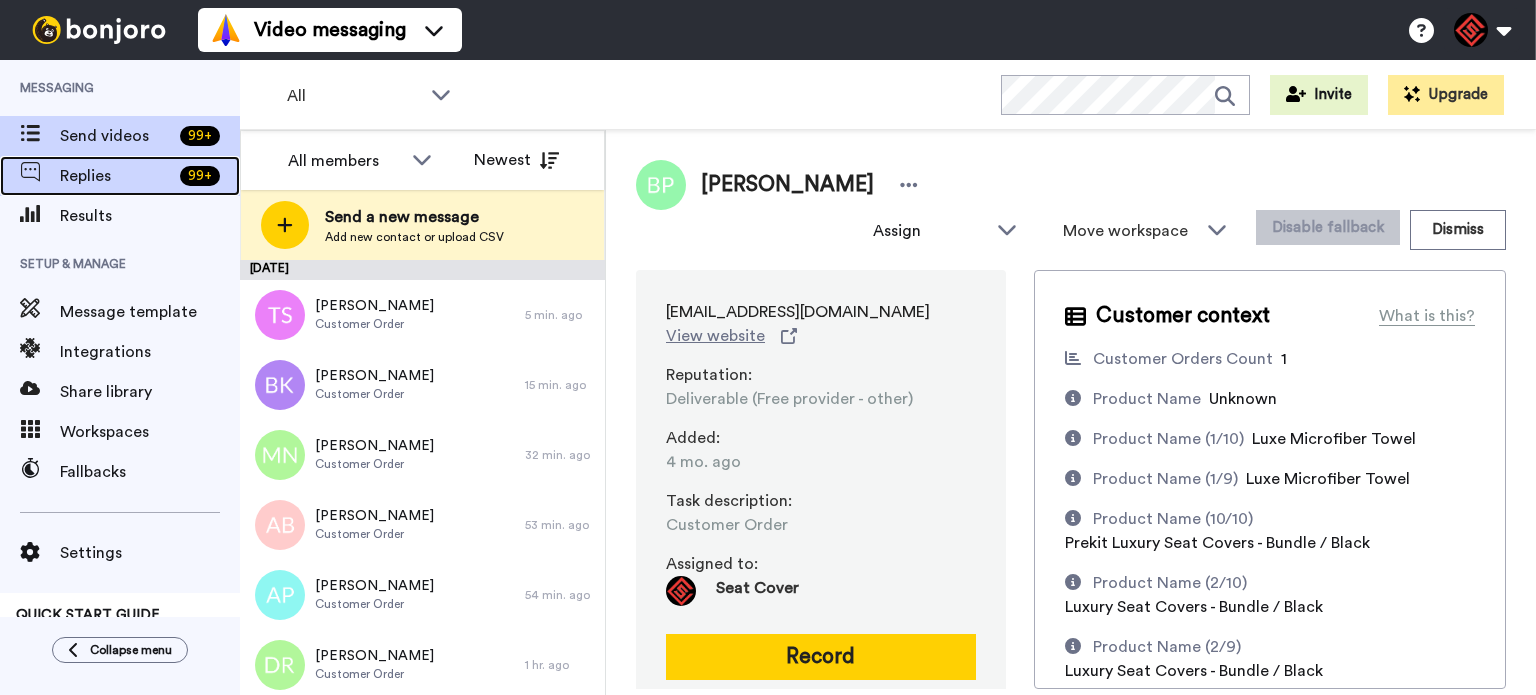click on "Replies" at bounding box center [116, 176] 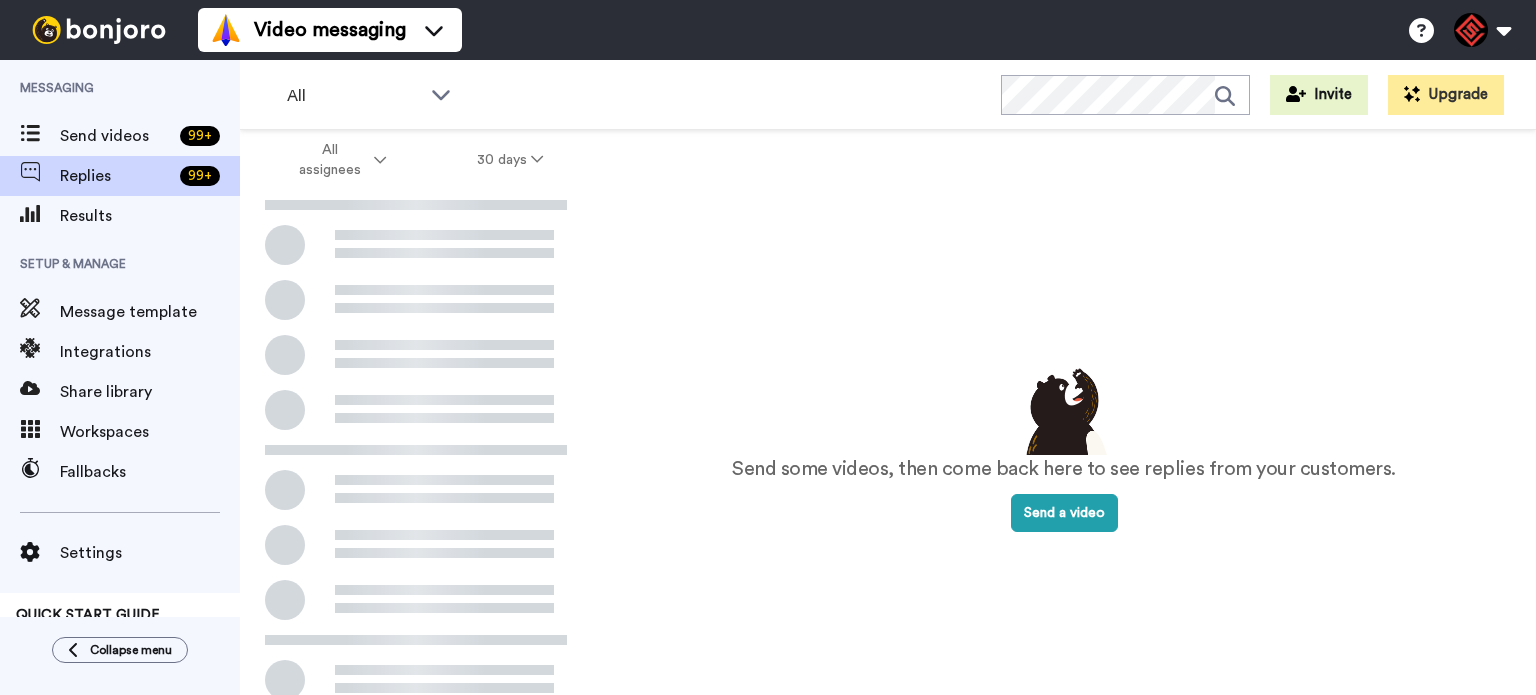 scroll, scrollTop: 0, scrollLeft: 0, axis: both 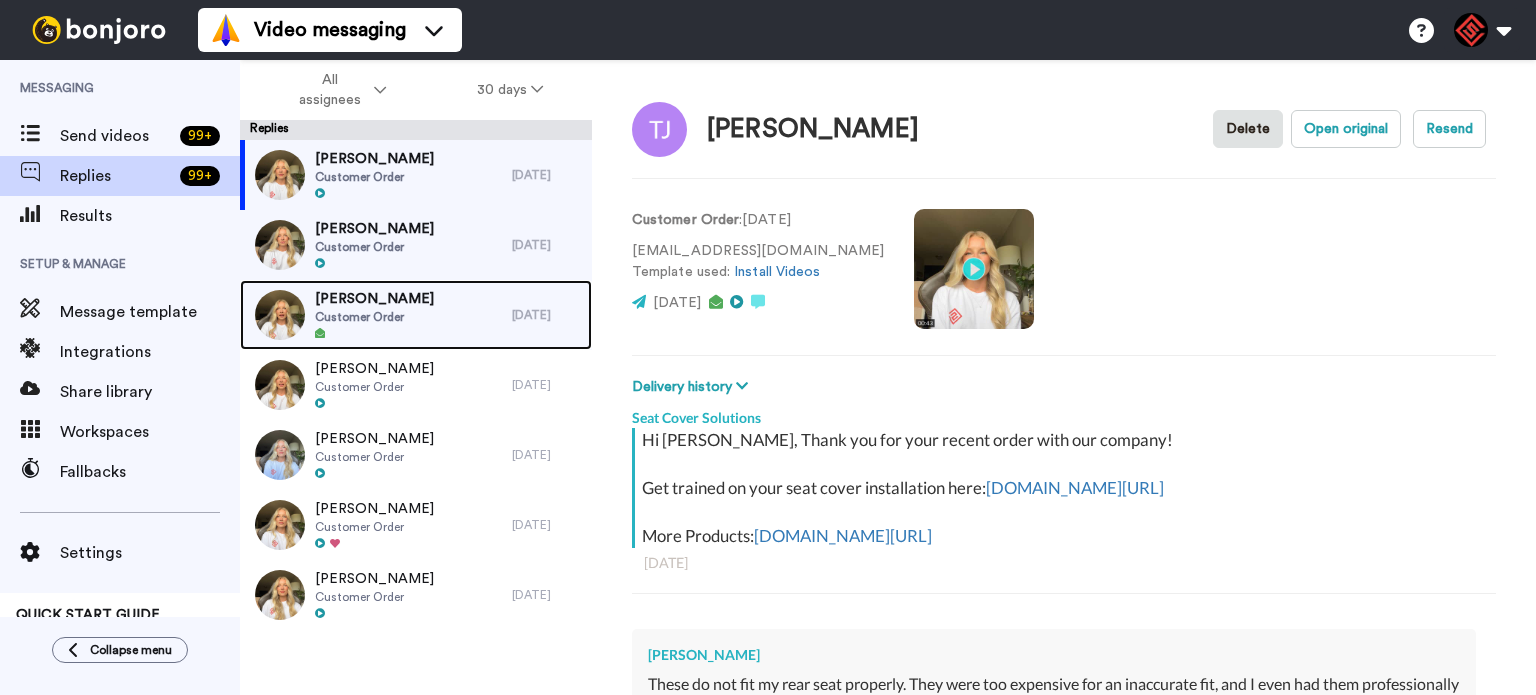 click at bounding box center (374, 334) 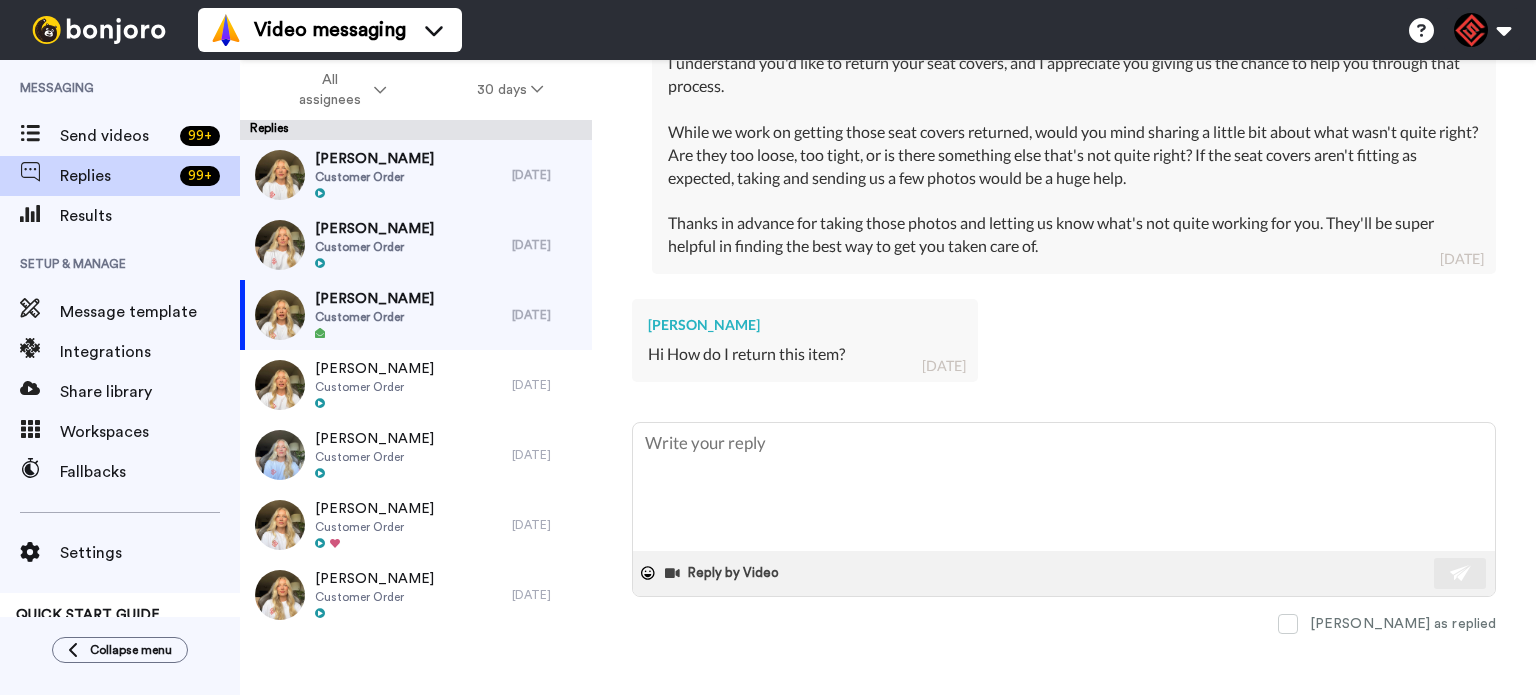 scroll, scrollTop: 850, scrollLeft: 0, axis: vertical 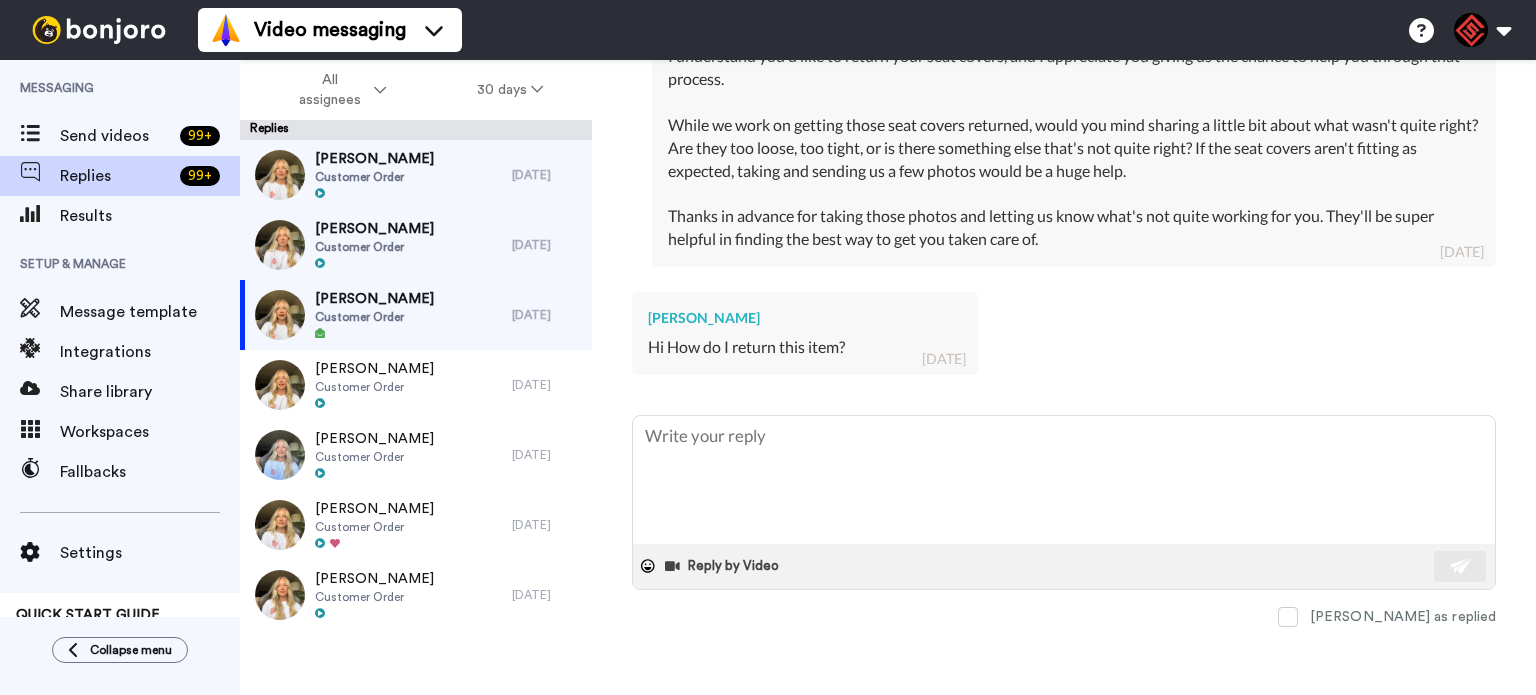 click on "Hi How do I return this item?" at bounding box center (805, 347) 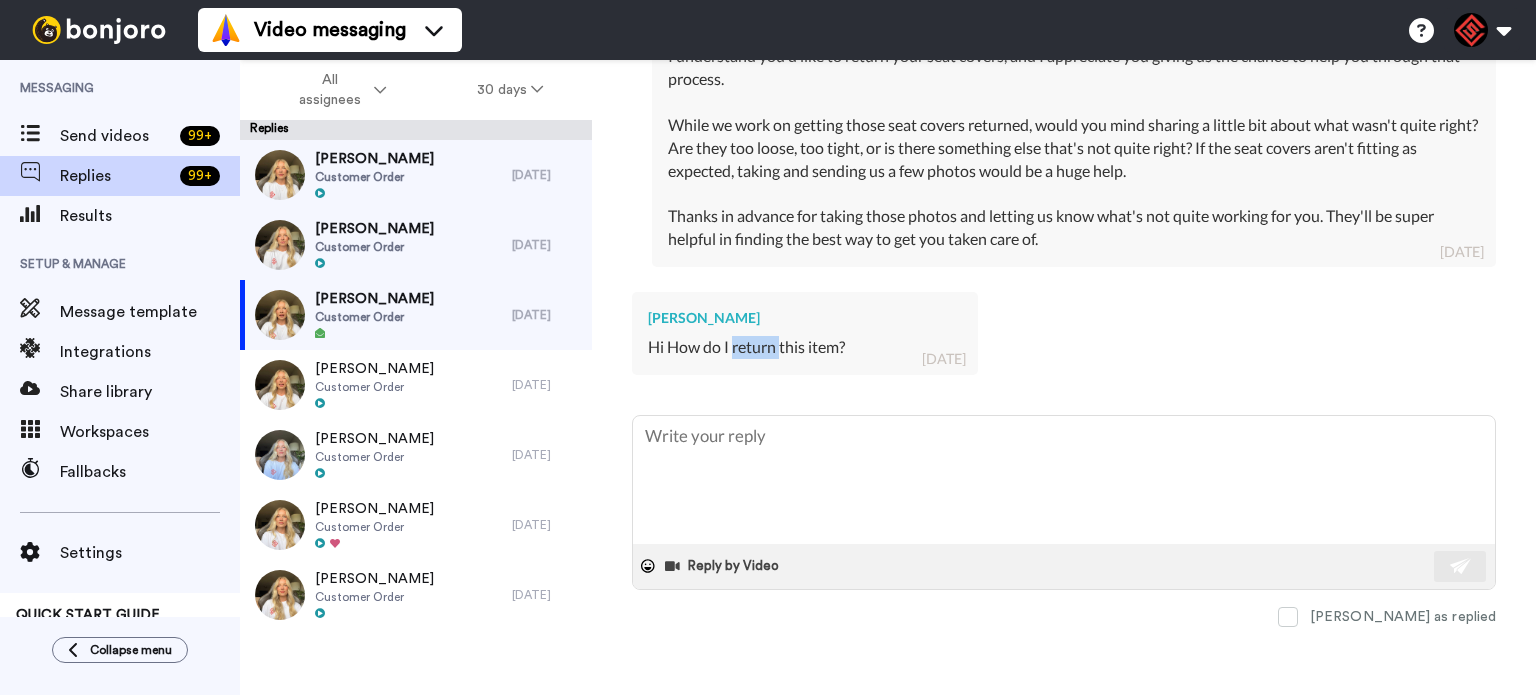 click on "Hi How do I return this item?" at bounding box center [805, 347] 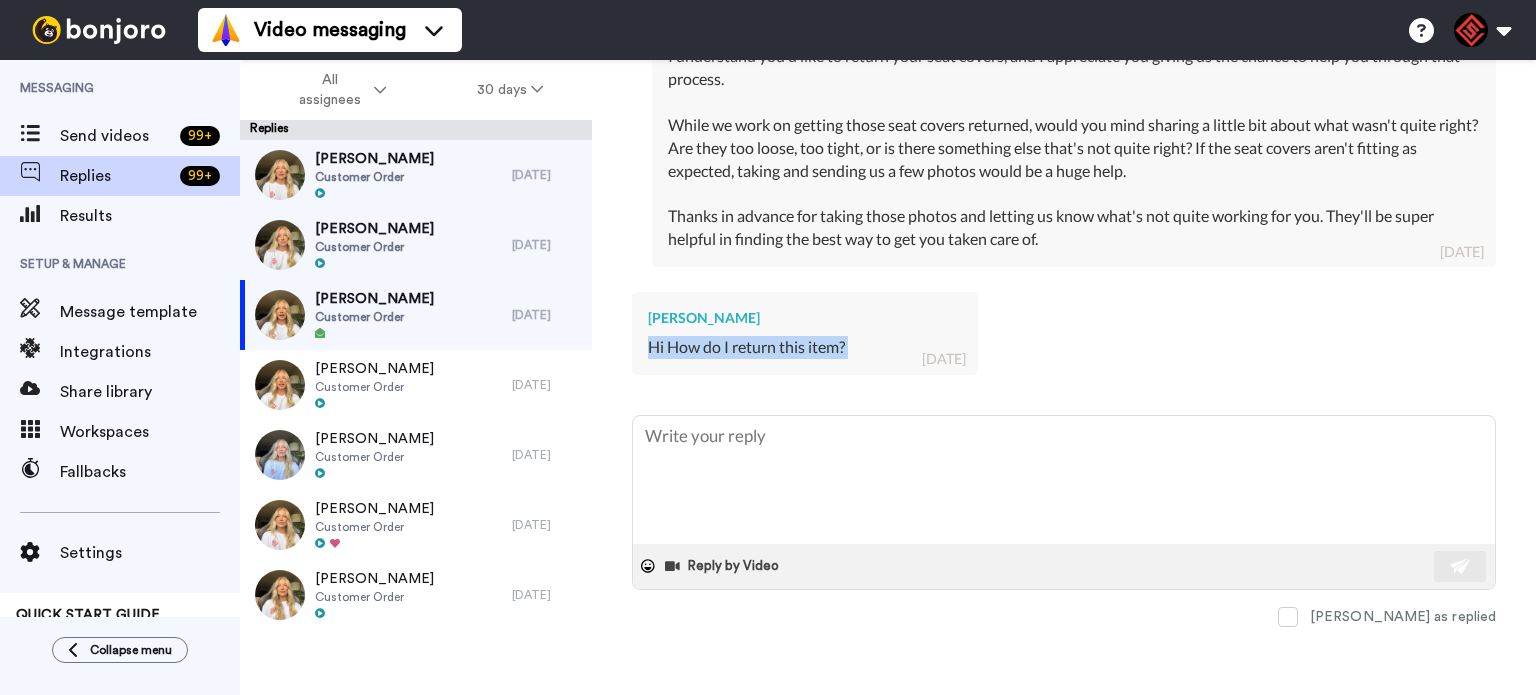 click on "Hi How do I return this item?" at bounding box center [805, 347] 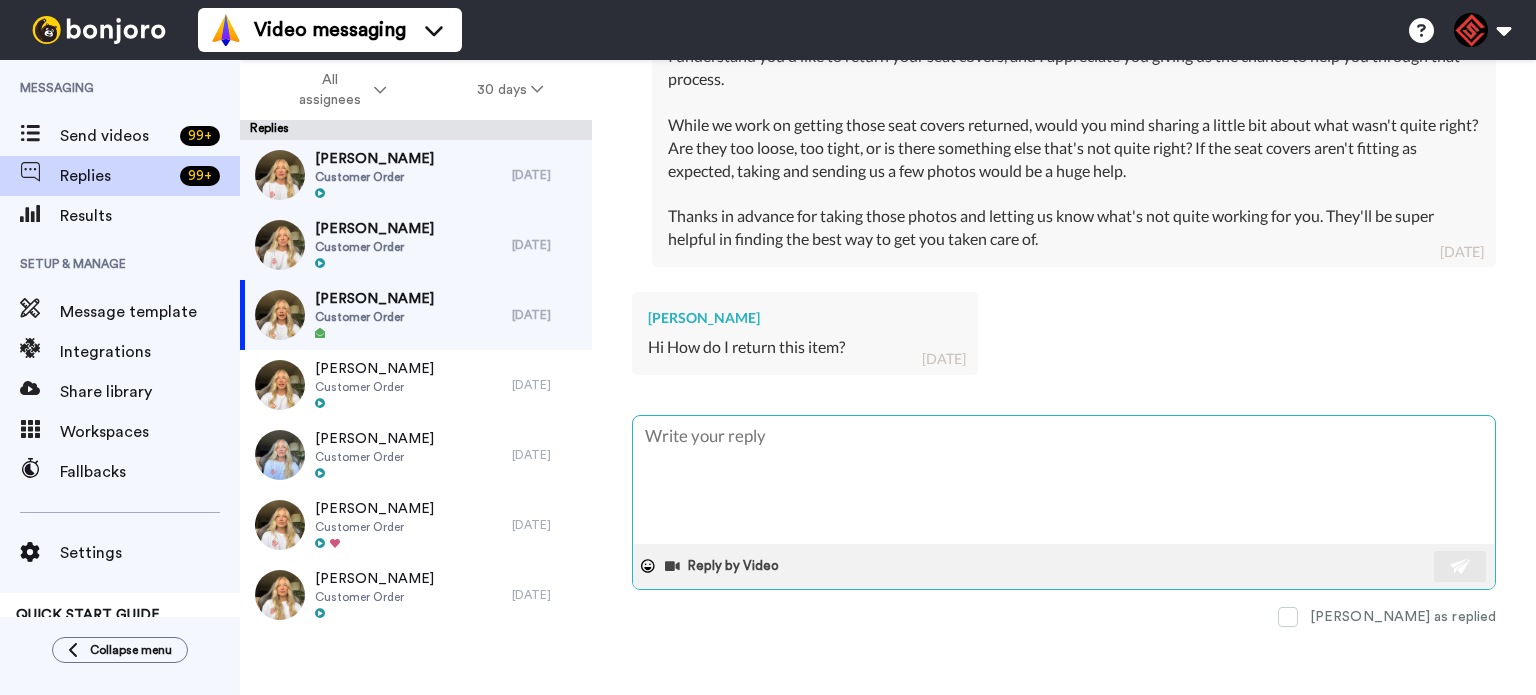 click at bounding box center (1064, 480) 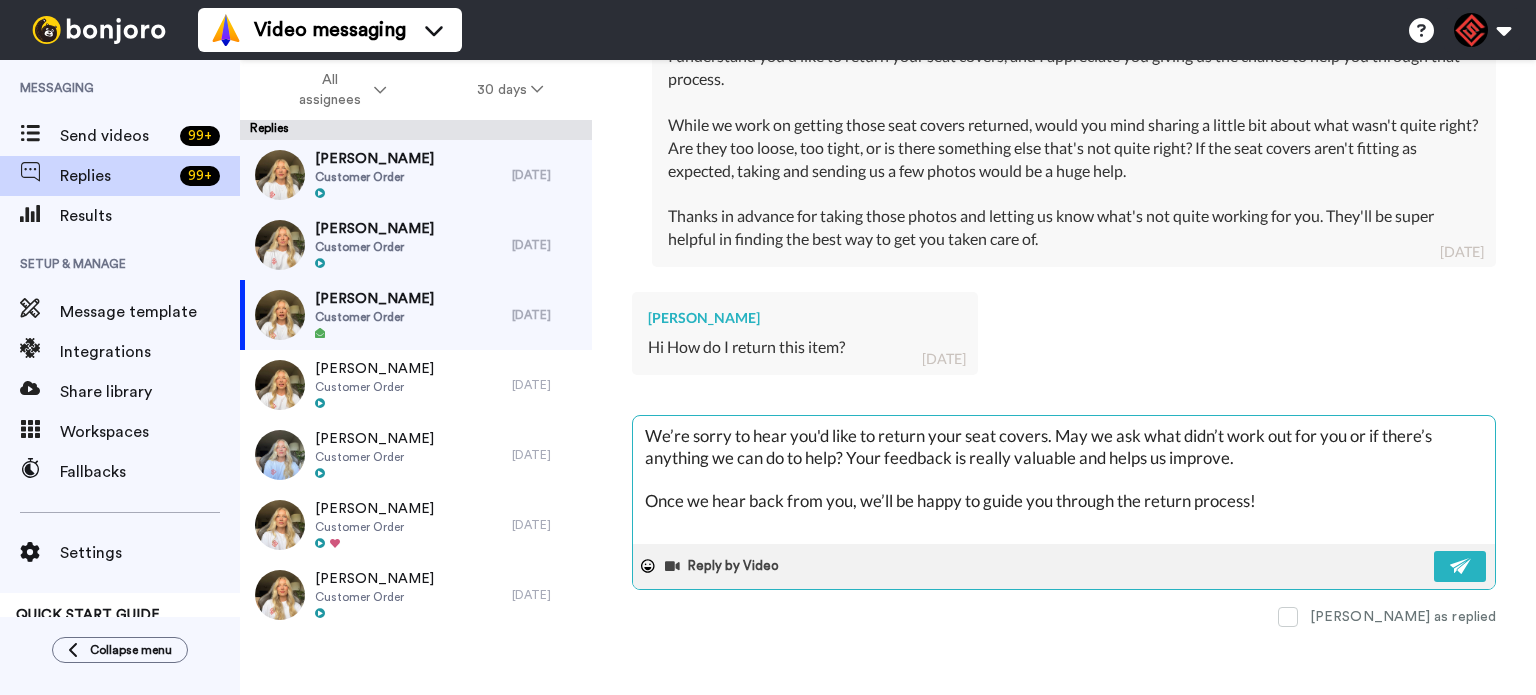 type on "x" 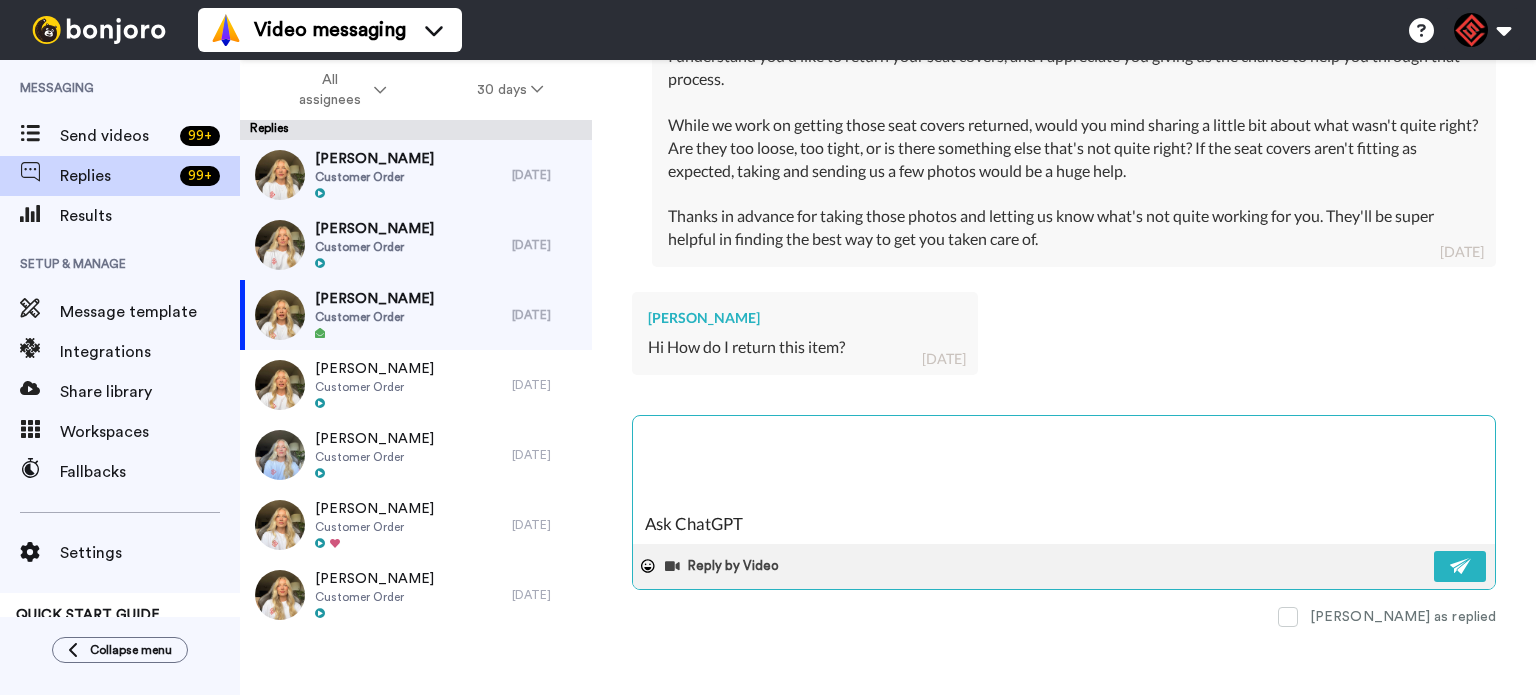 type on "x" 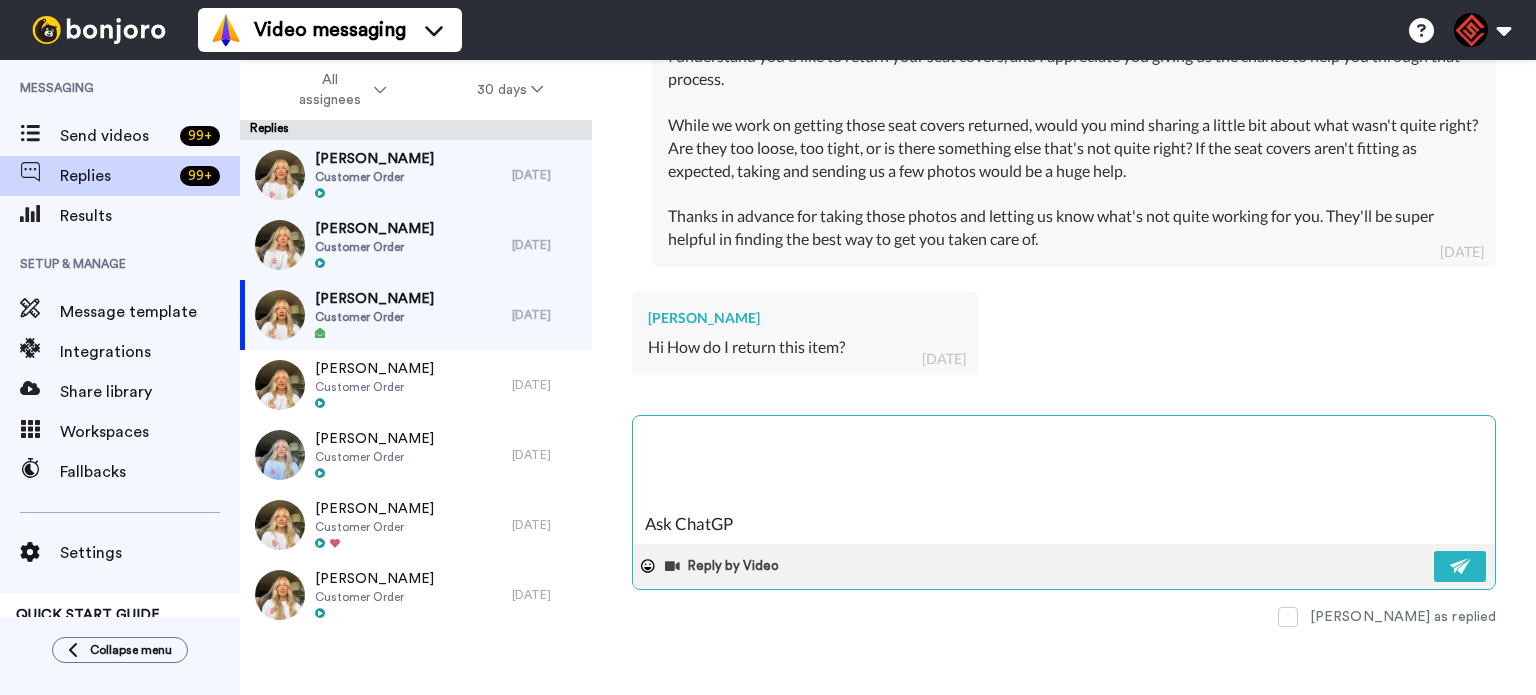 type on "x" 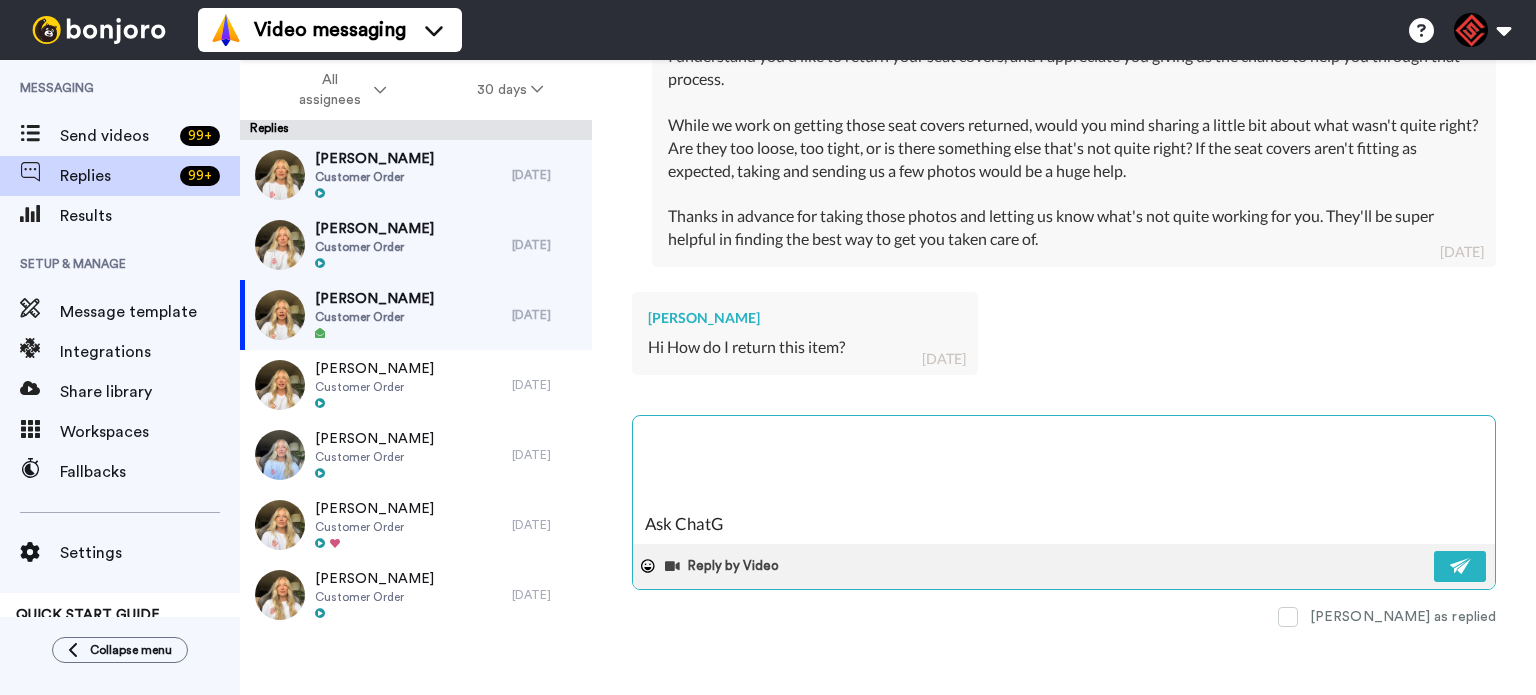 type on "x" 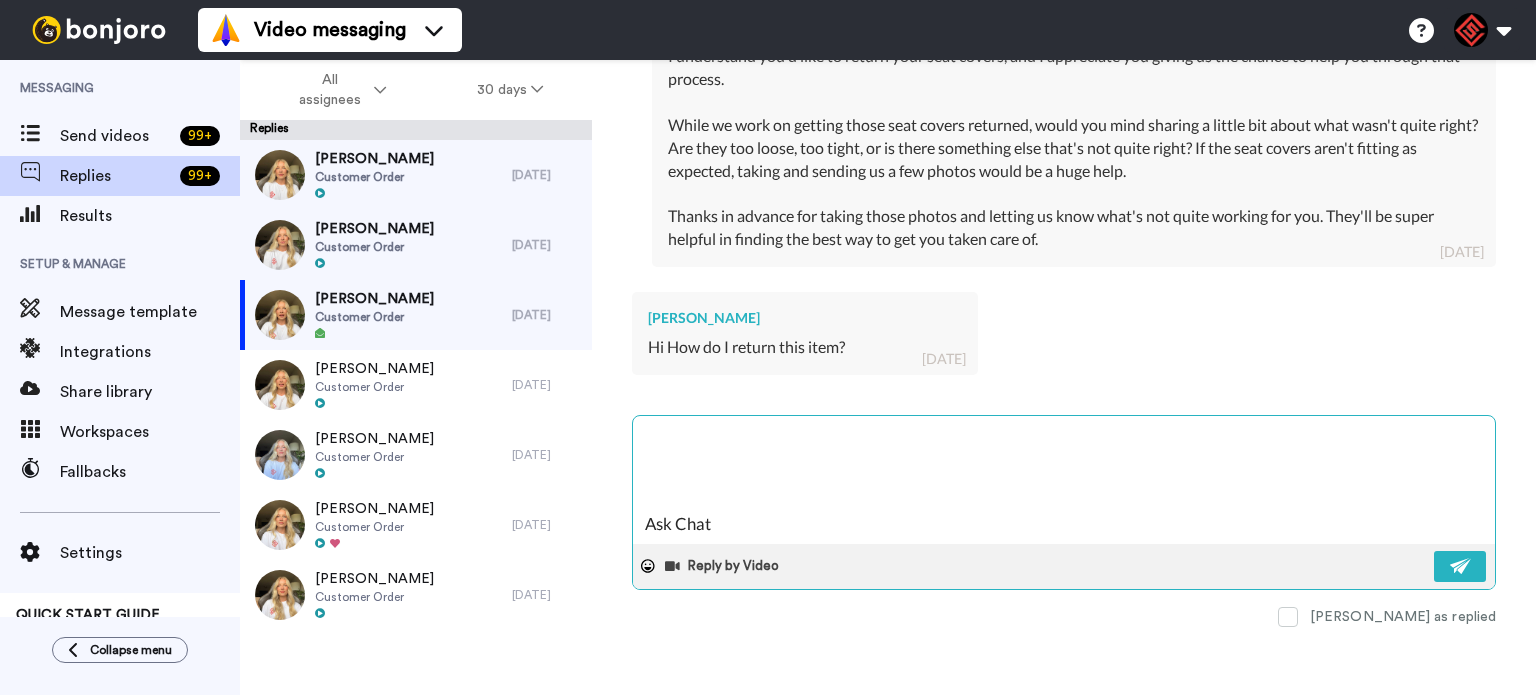 type on "x" 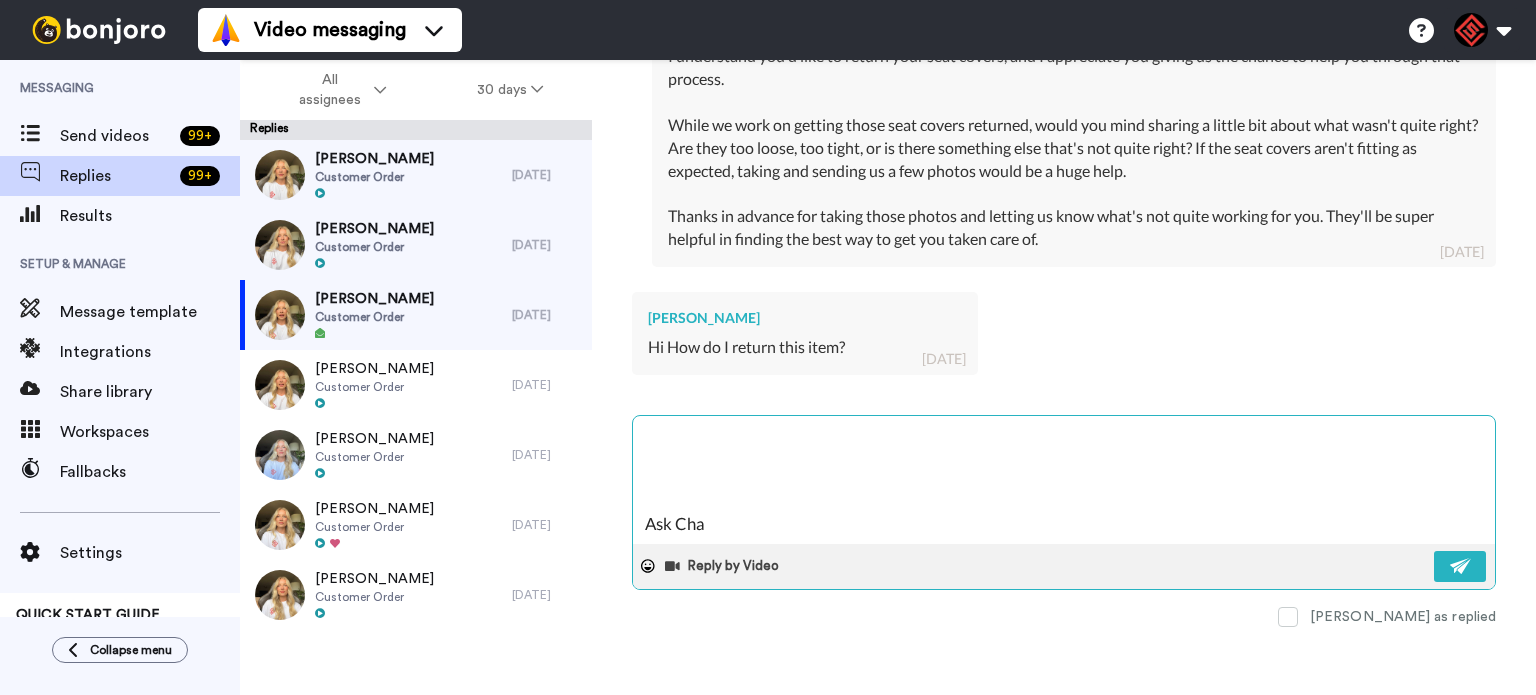 type on "x" 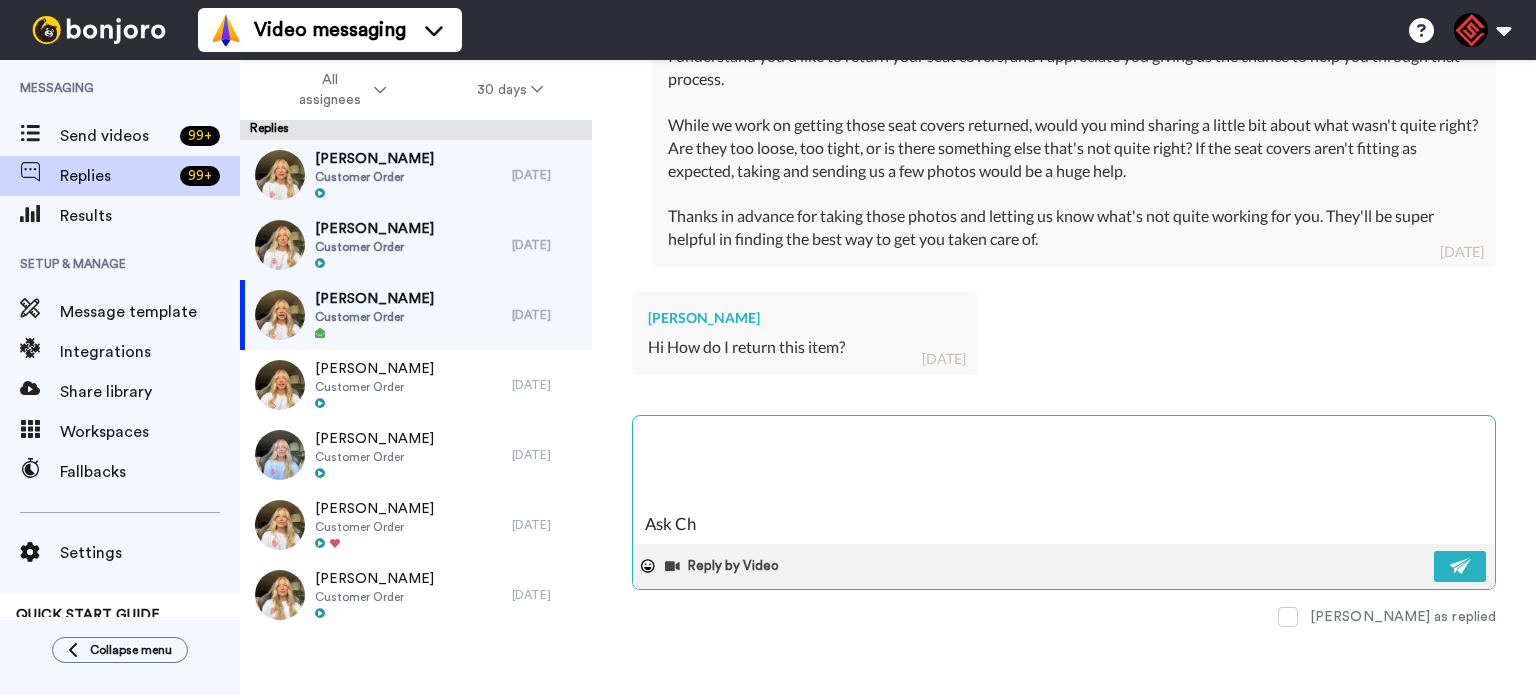 type on "x" 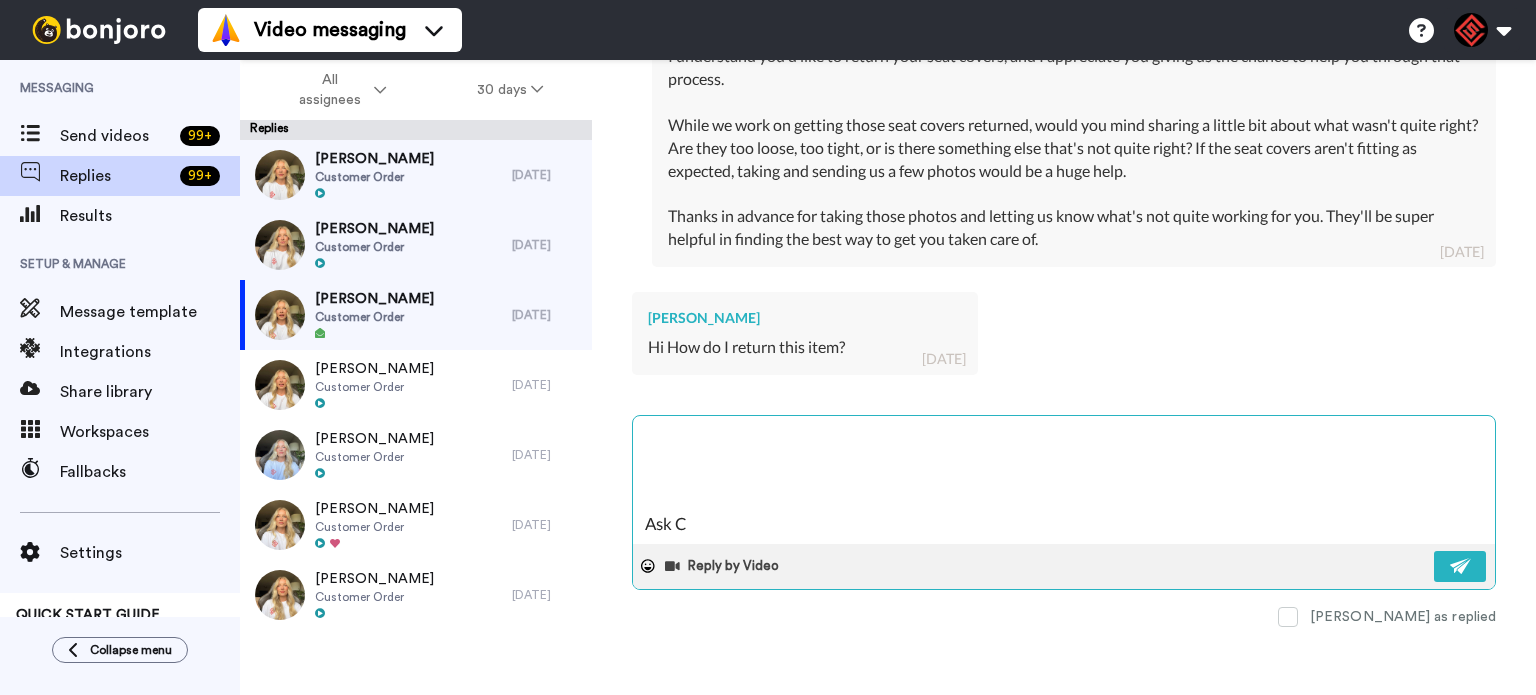 type on "x" 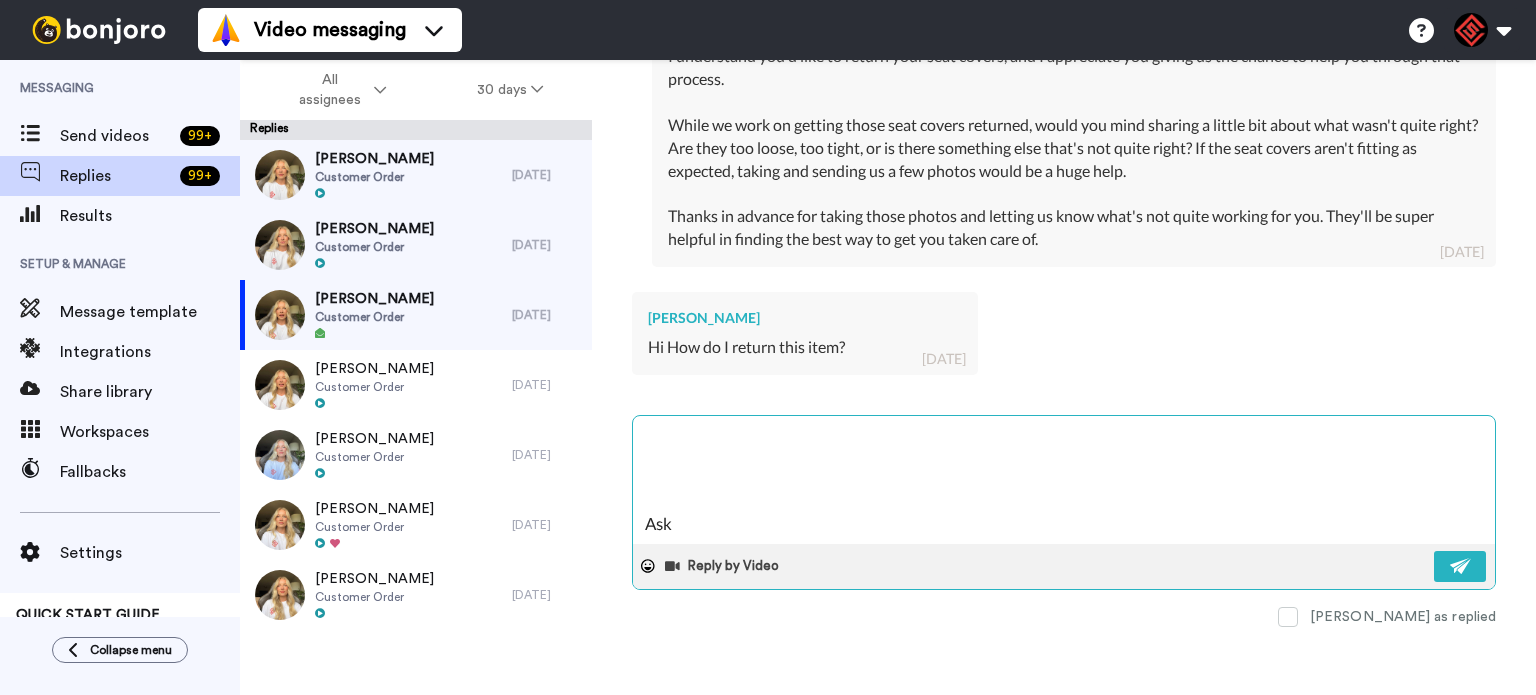 type on "x" 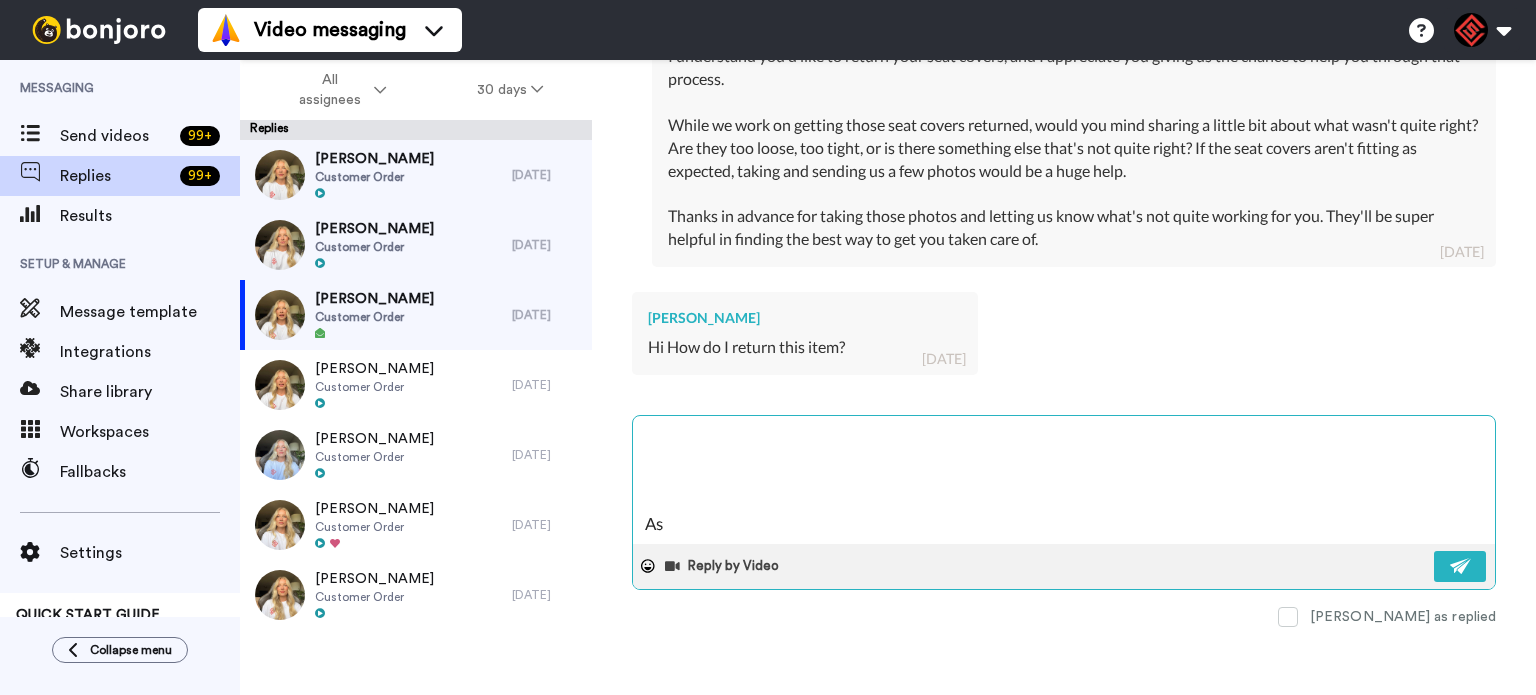 type on "x" 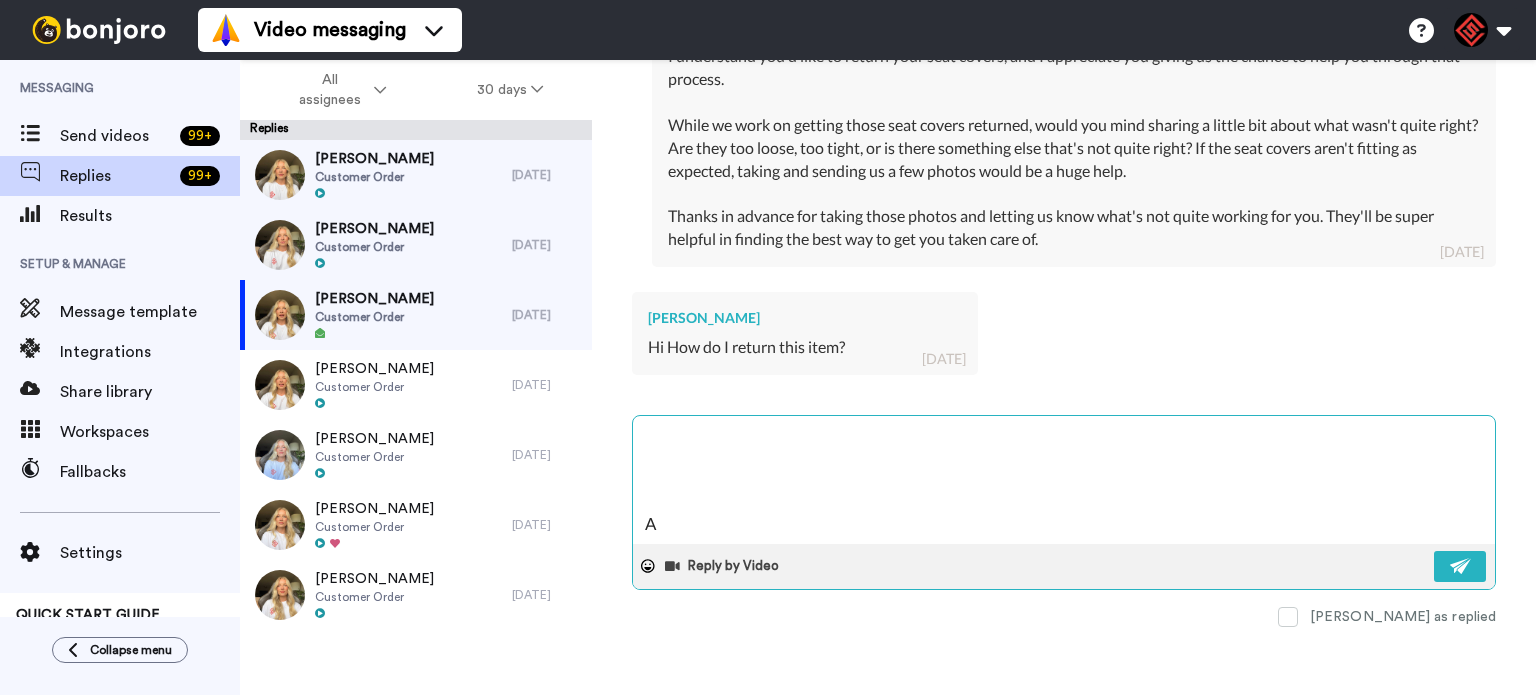 type on "x" 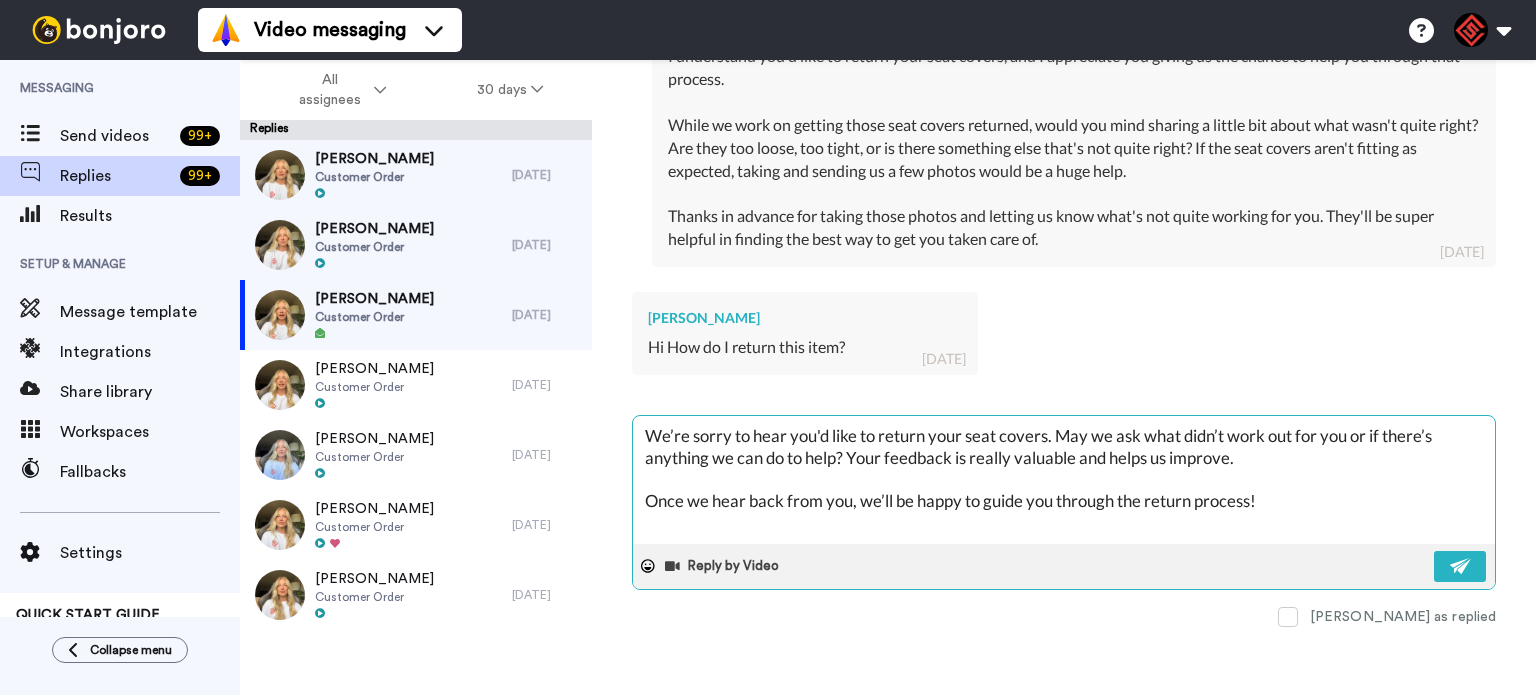 type on "x" 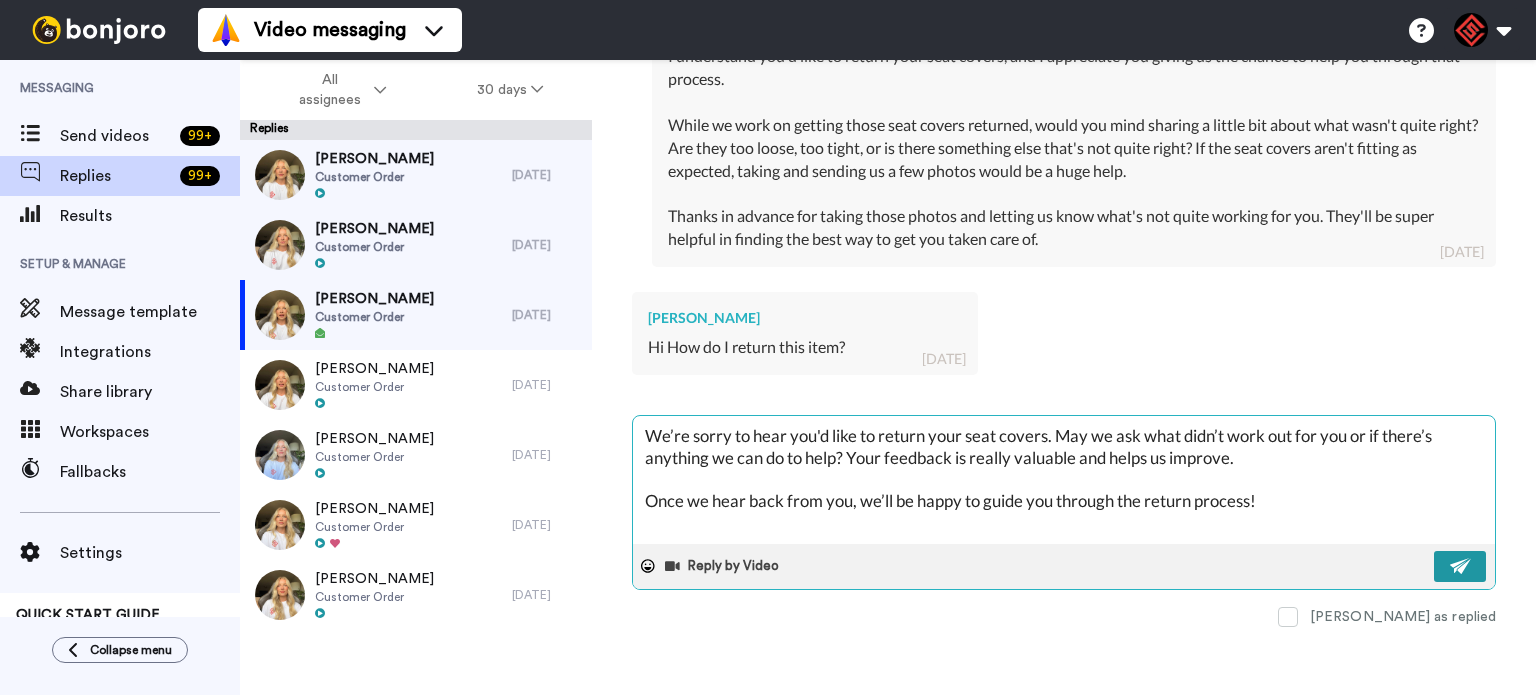 type on "We’re sorry to hear you'd like to return your seat covers. May we ask what didn’t work out for you or if there’s anything we can do to help? Your feedback is really valuable and helps us improve.
Once we hear back from you, we’ll be happy to guide you through the return process!" 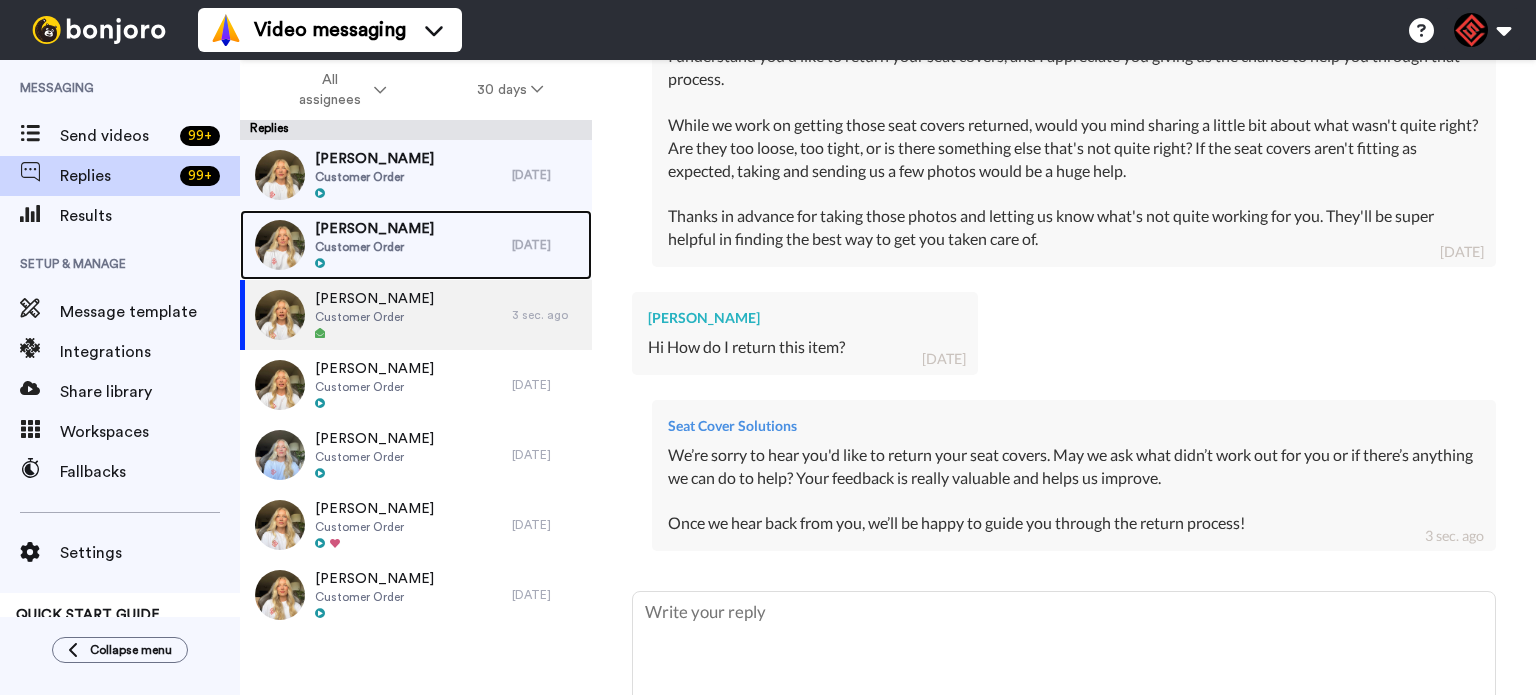 click at bounding box center [374, 264] 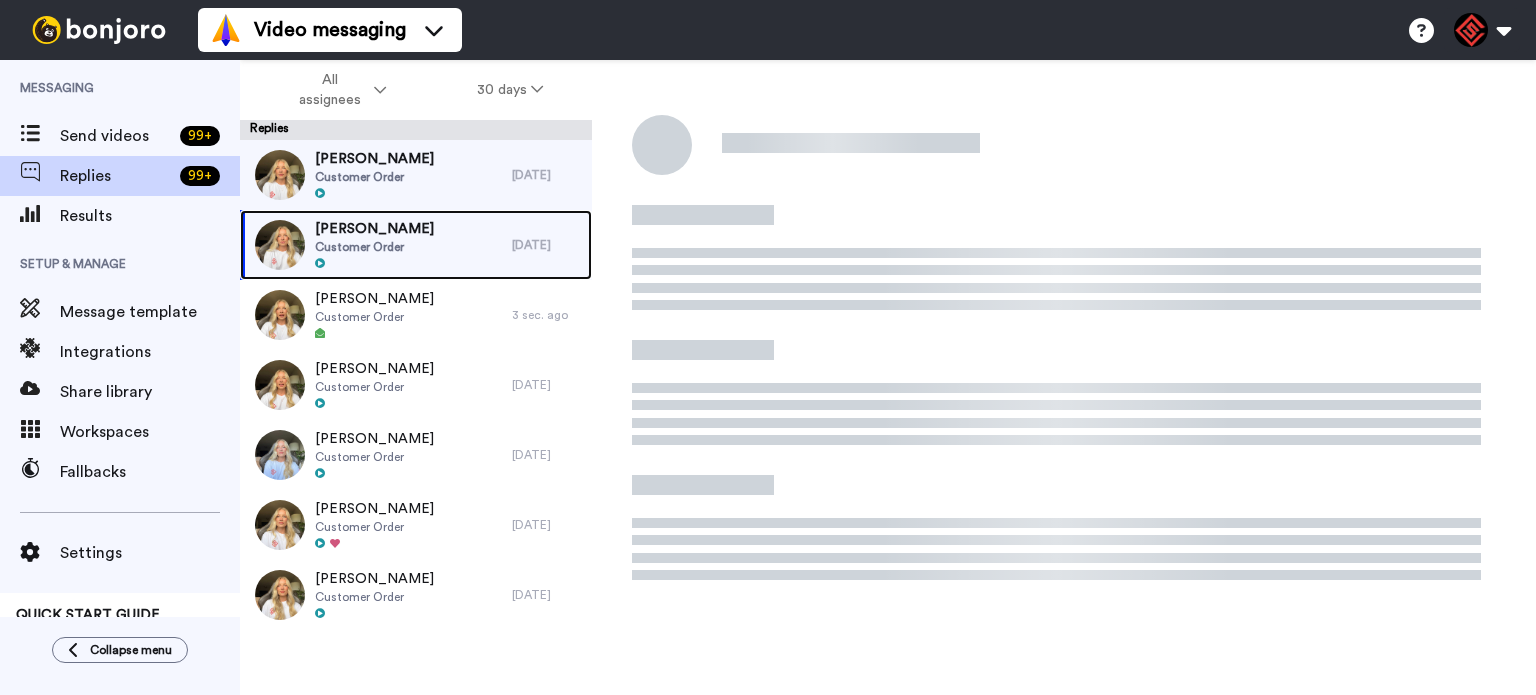 scroll, scrollTop: 0, scrollLeft: 0, axis: both 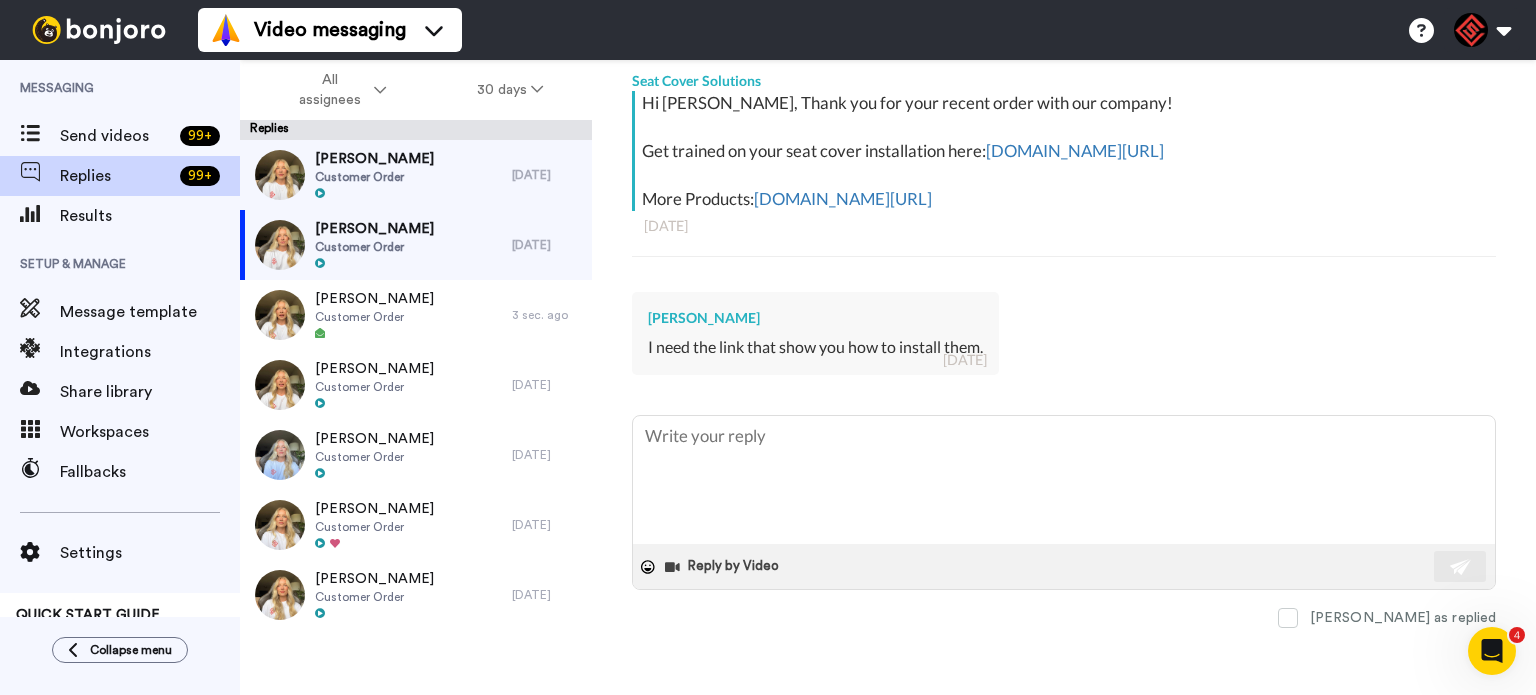 click on "I need the link that show you how to install them." at bounding box center (815, 347) 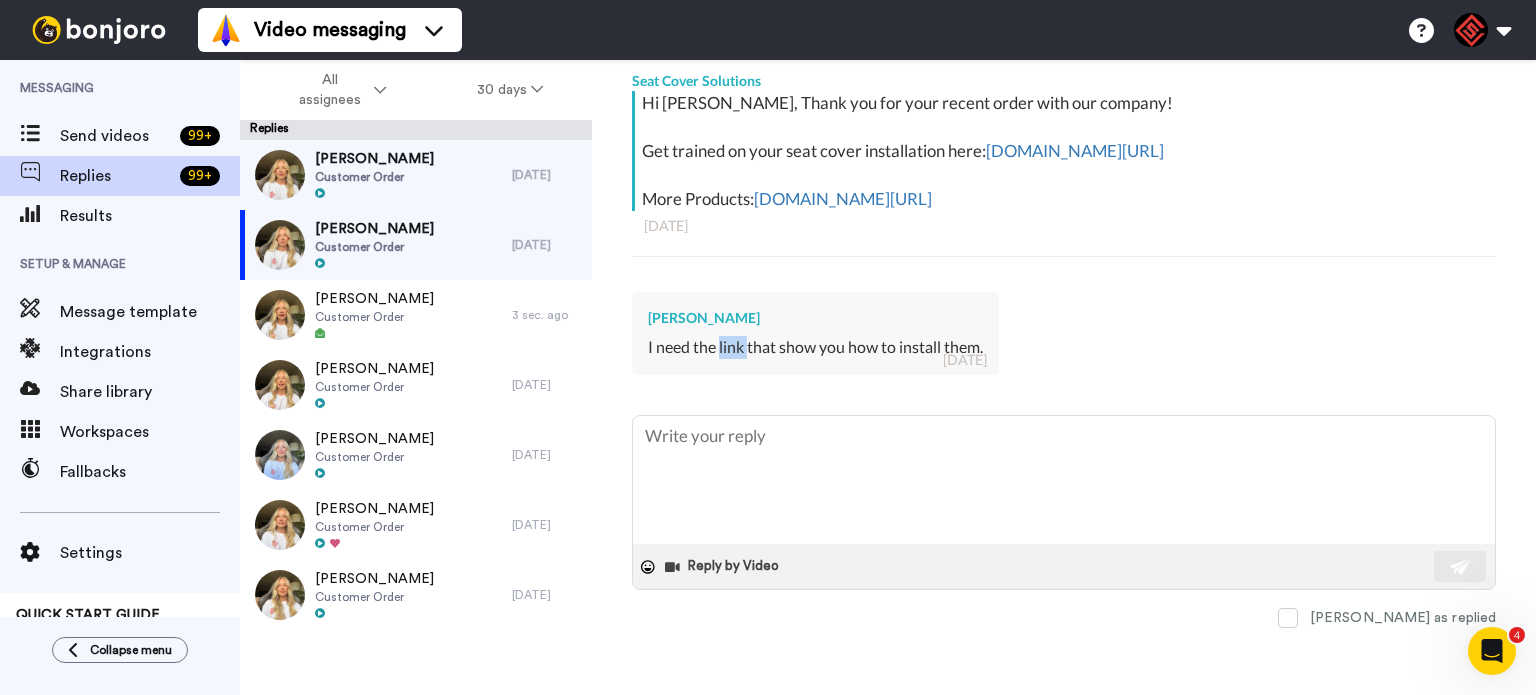 click on "I need the link that show you how to install them." at bounding box center [815, 347] 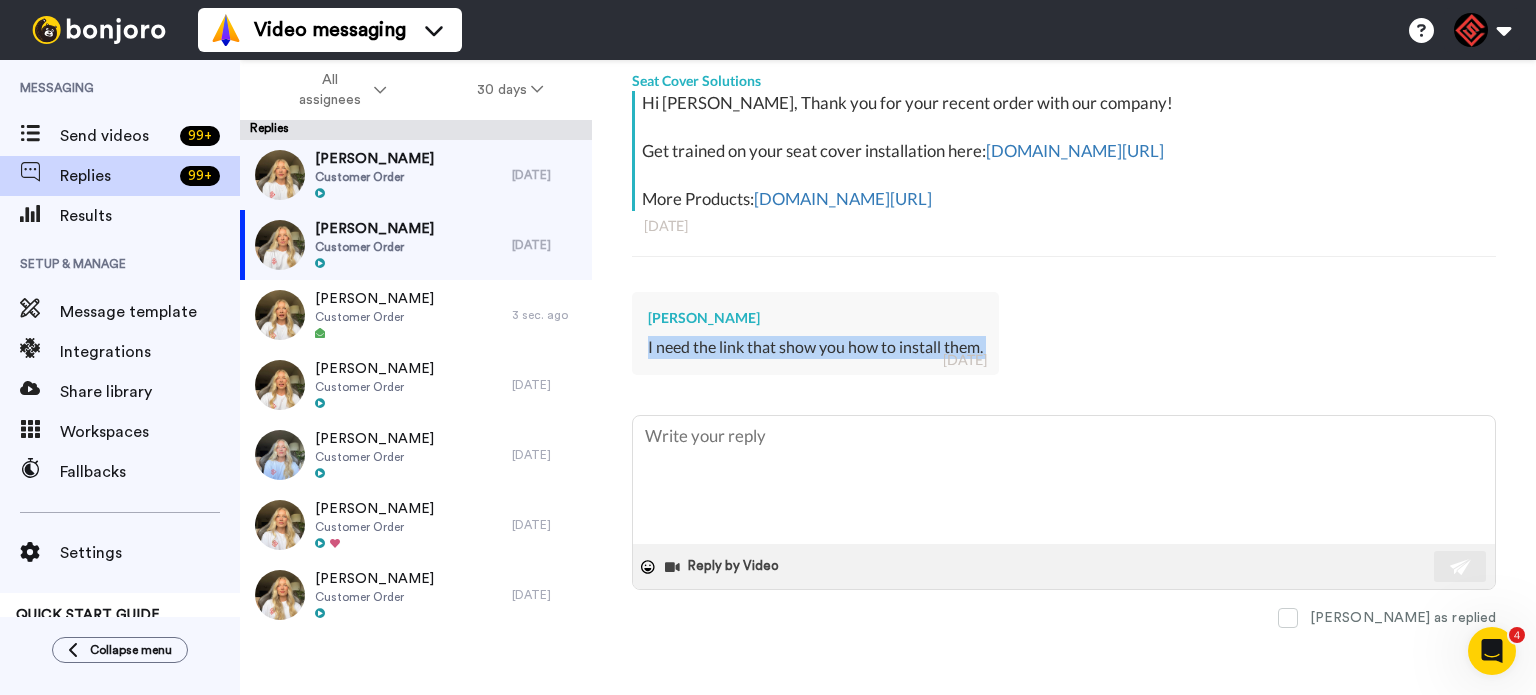 click on "I need the link that show you how to install them." at bounding box center [815, 347] 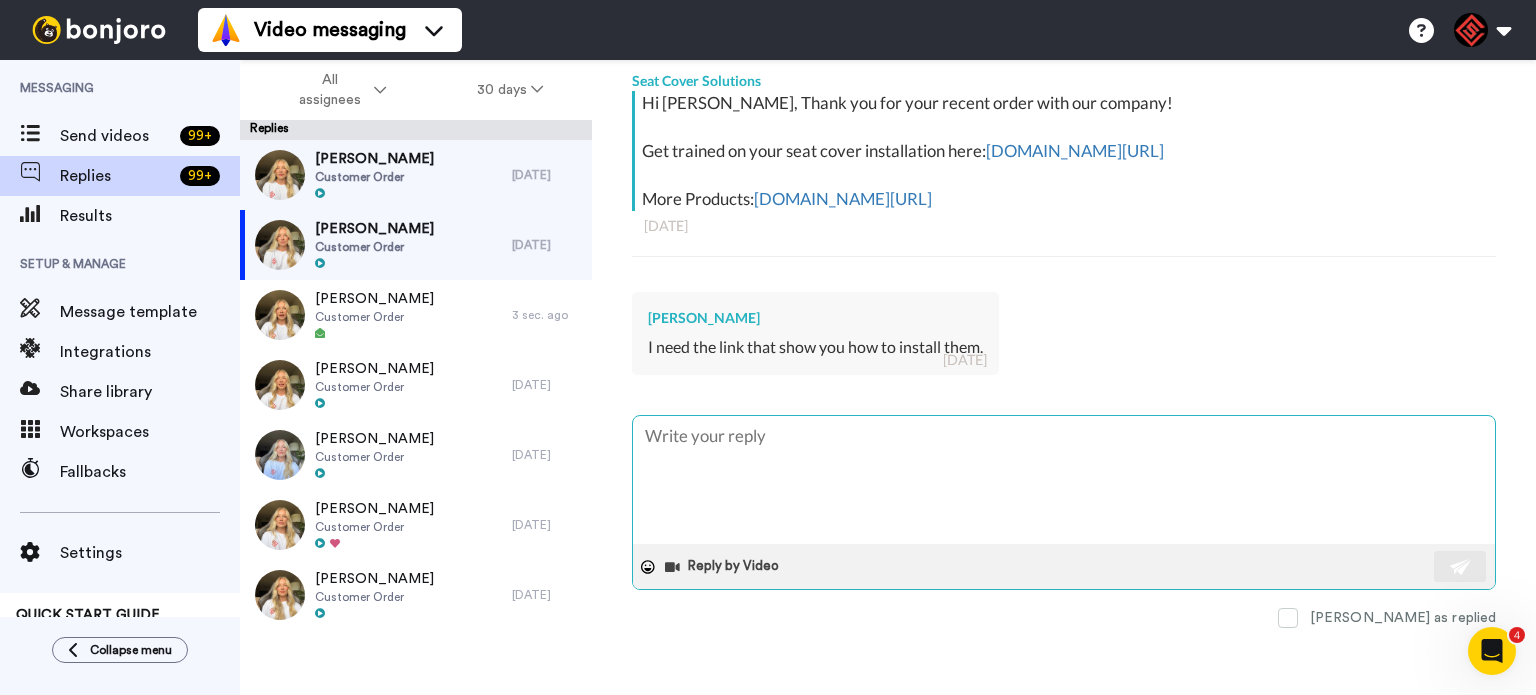 click at bounding box center (1064, 480) 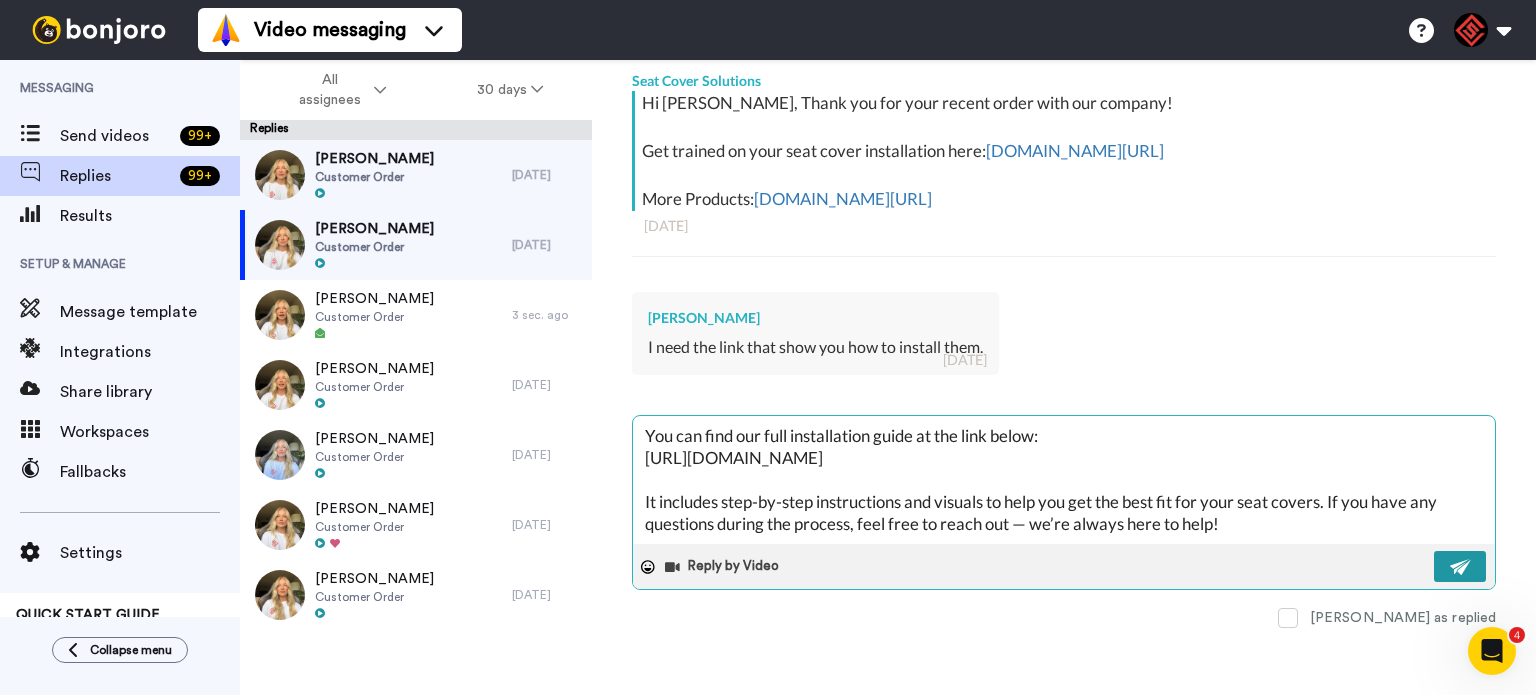 type on "You can find our full installation guide at the link below:
https://www.seatcoversolutions.com/pages/install-guide
It includes step-by-step instructions and visuals to help you get the best fit for your seat covers. If you have any questions during the process, feel free to reach out — we’re always here to help!" 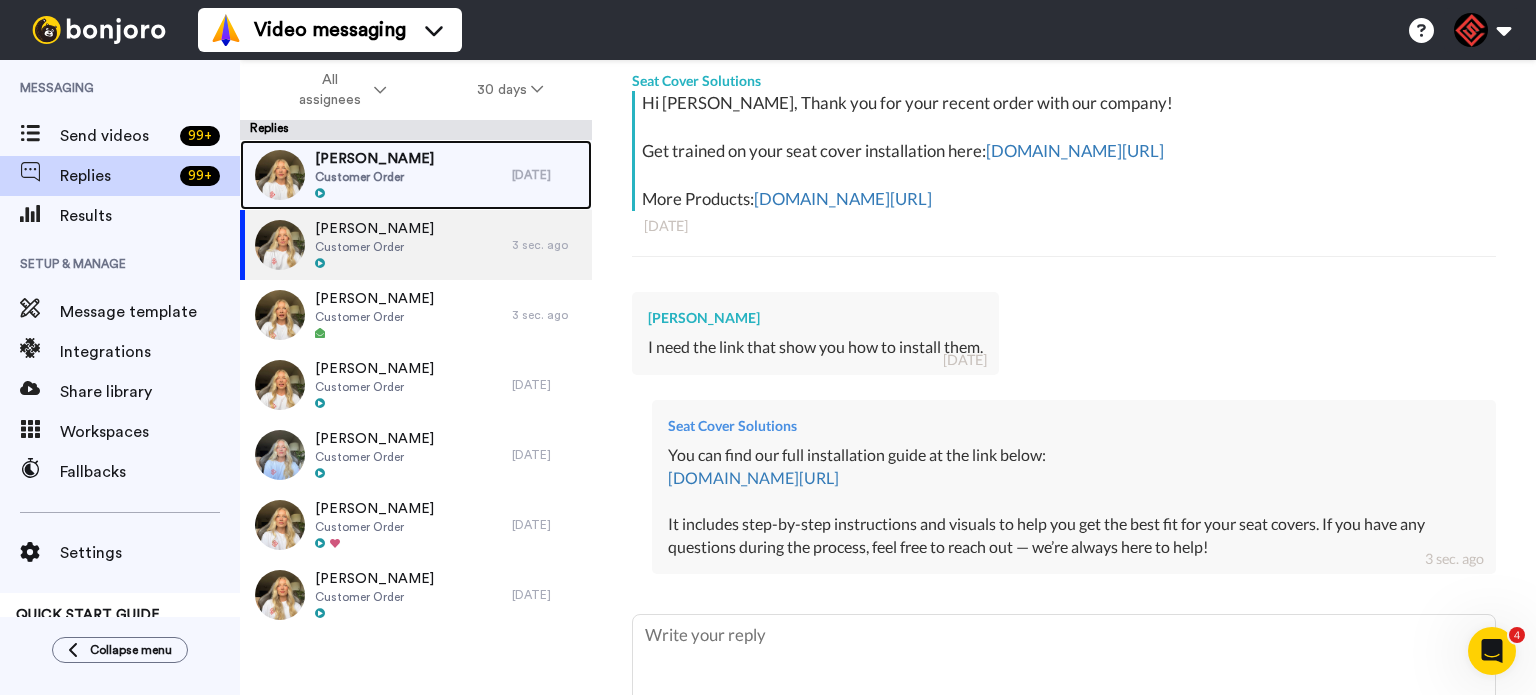 click on "Trudy Jackson Customer Order" at bounding box center (376, 175) 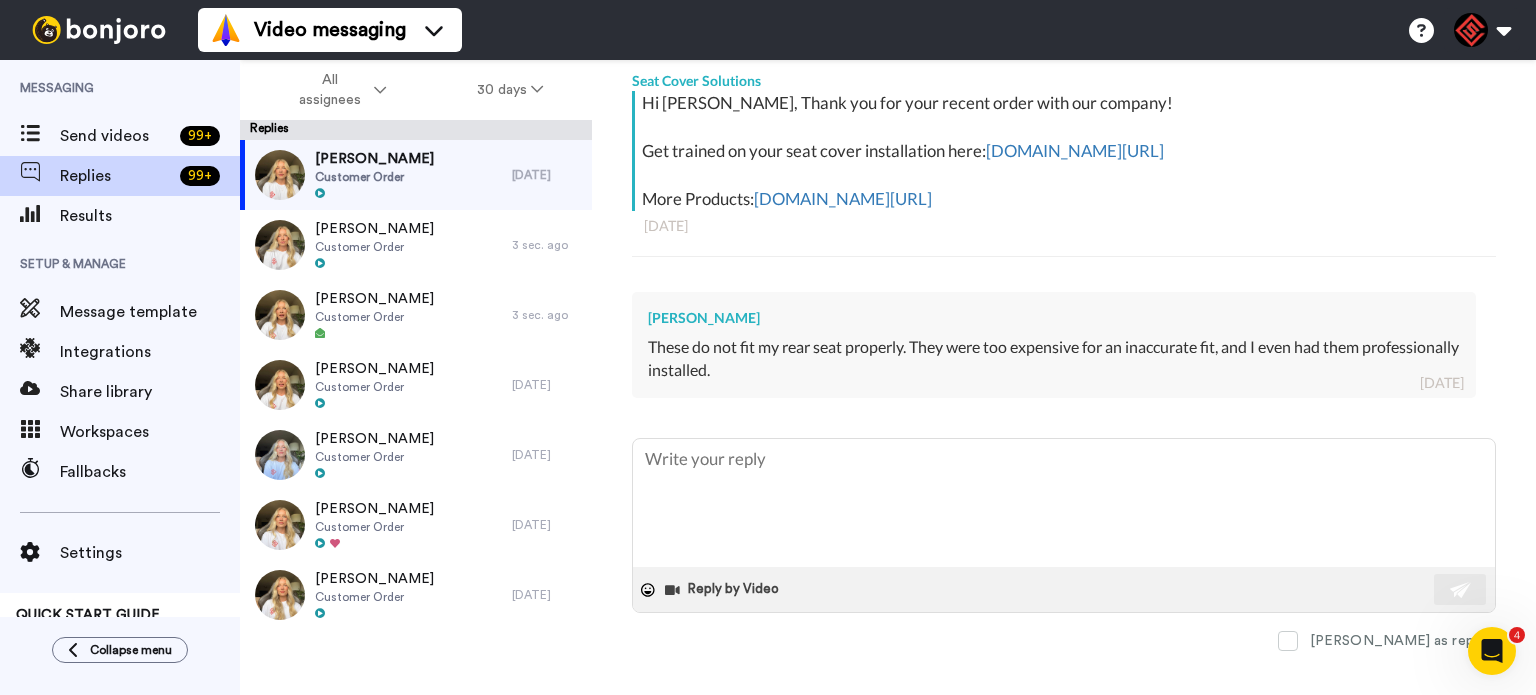 click on "These do not fit my rear seat properly. They were too expensive for an inaccurate fit, and I even had them professionally installed." at bounding box center [1054, 359] 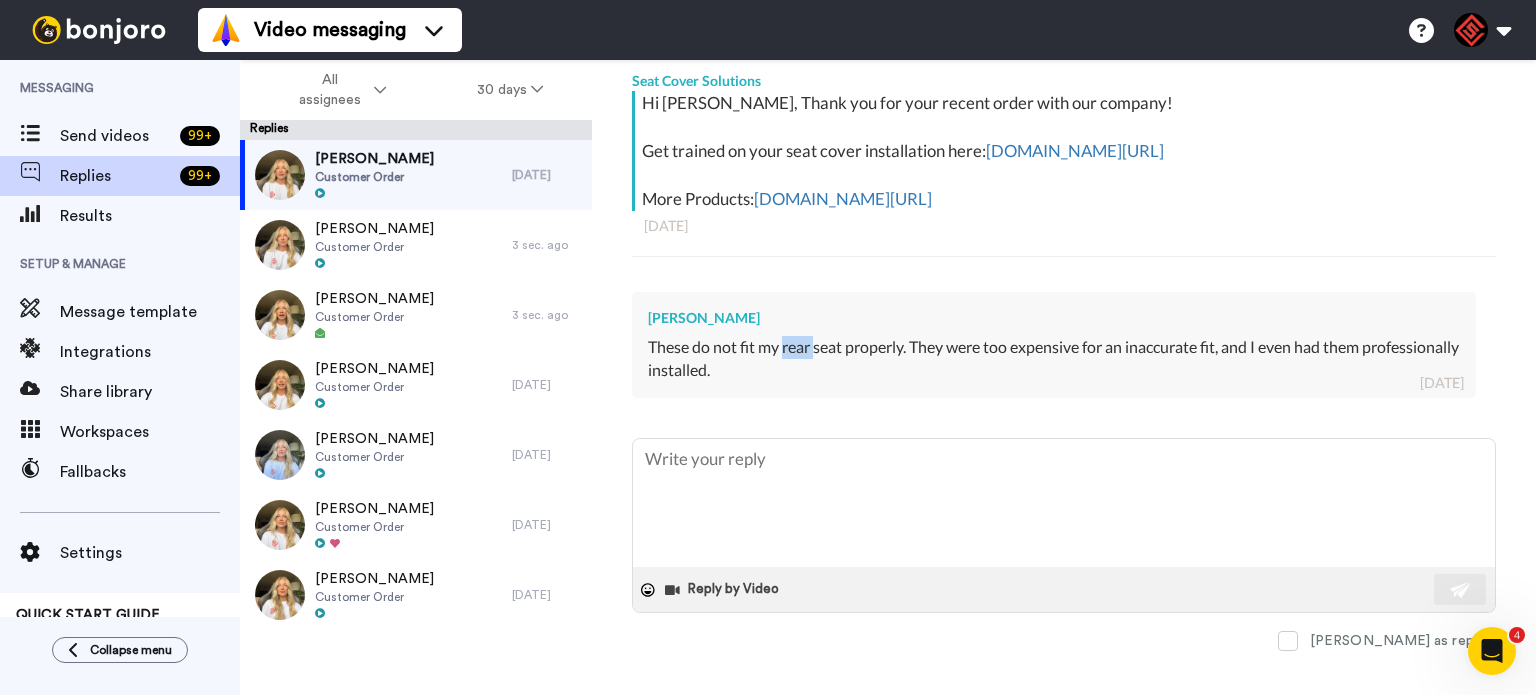 click on "These do not fit my rear seat properly. They were too expensive for an inaccurate fit, and I even had them professionally installed." at bounding box center [1054, 359] 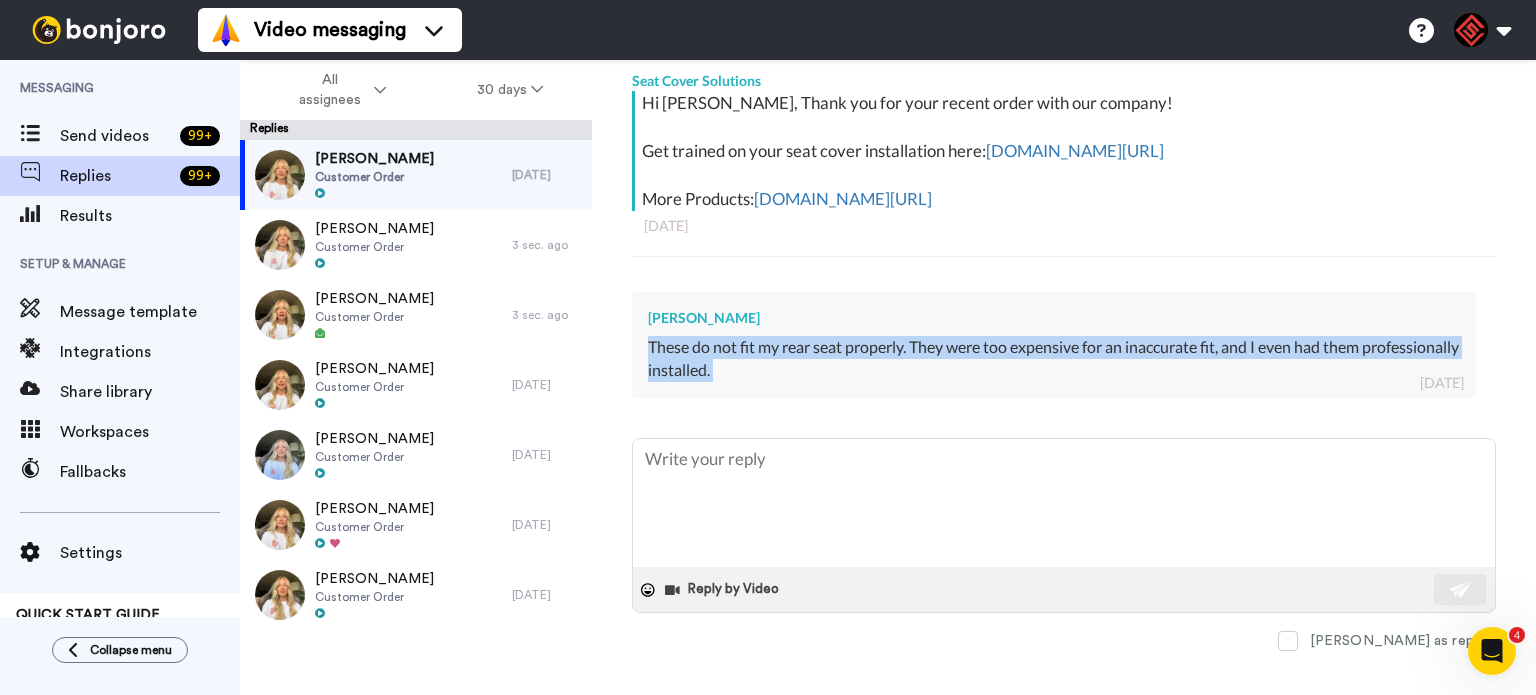 click on "These do not fit my rear seat properly. They were too expensive for an inaccurate fit, and I even had them professionally installed." at bounding box center [1054, 359] 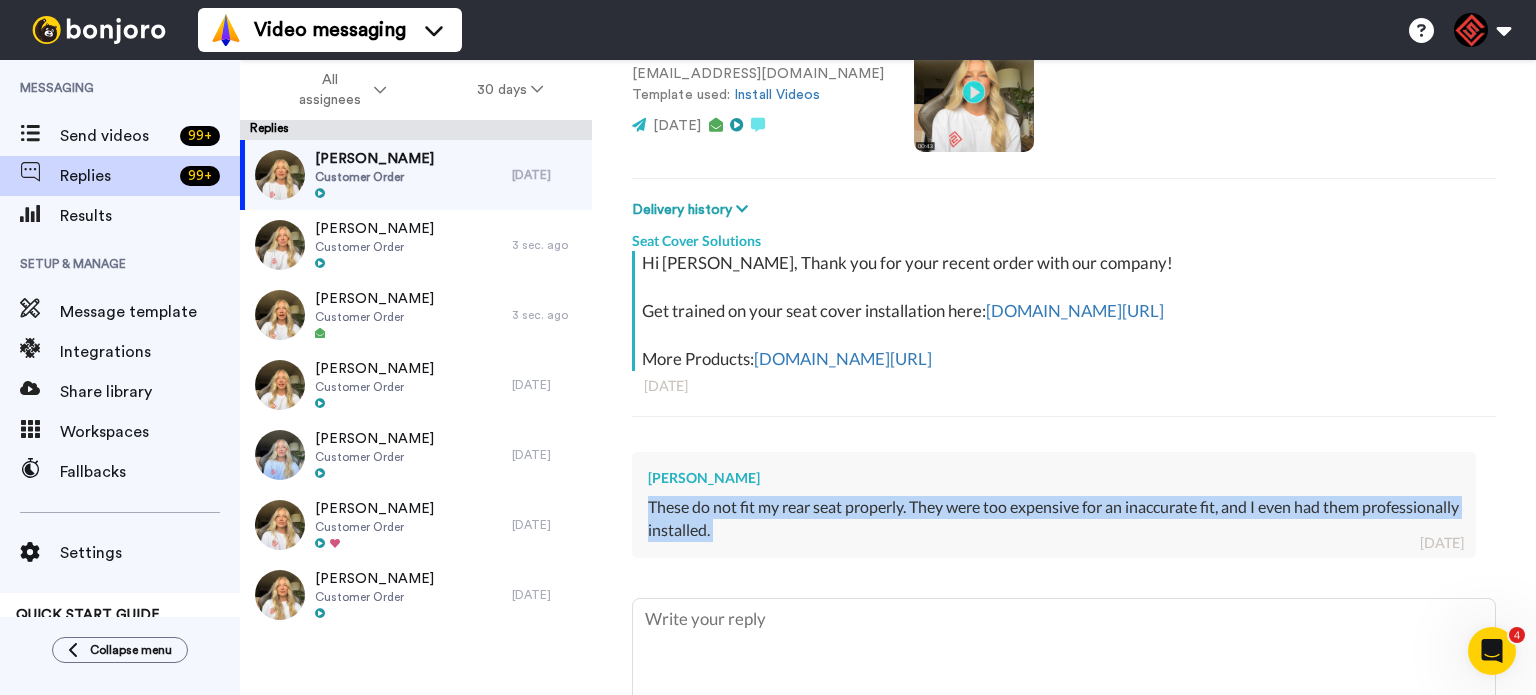 scroll, scrollTop: 360, scrollLeft: 0, axis: vertical 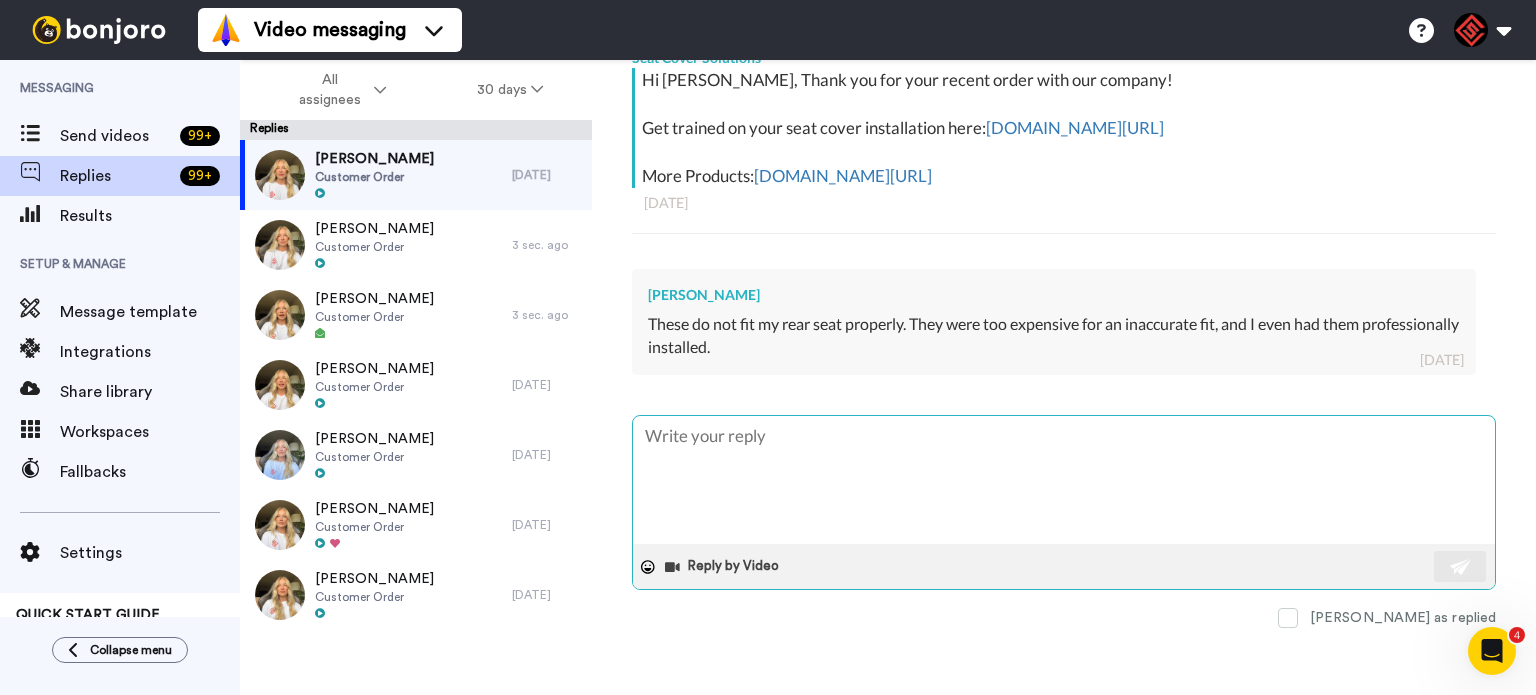 click at bounding box center [1064, 480] 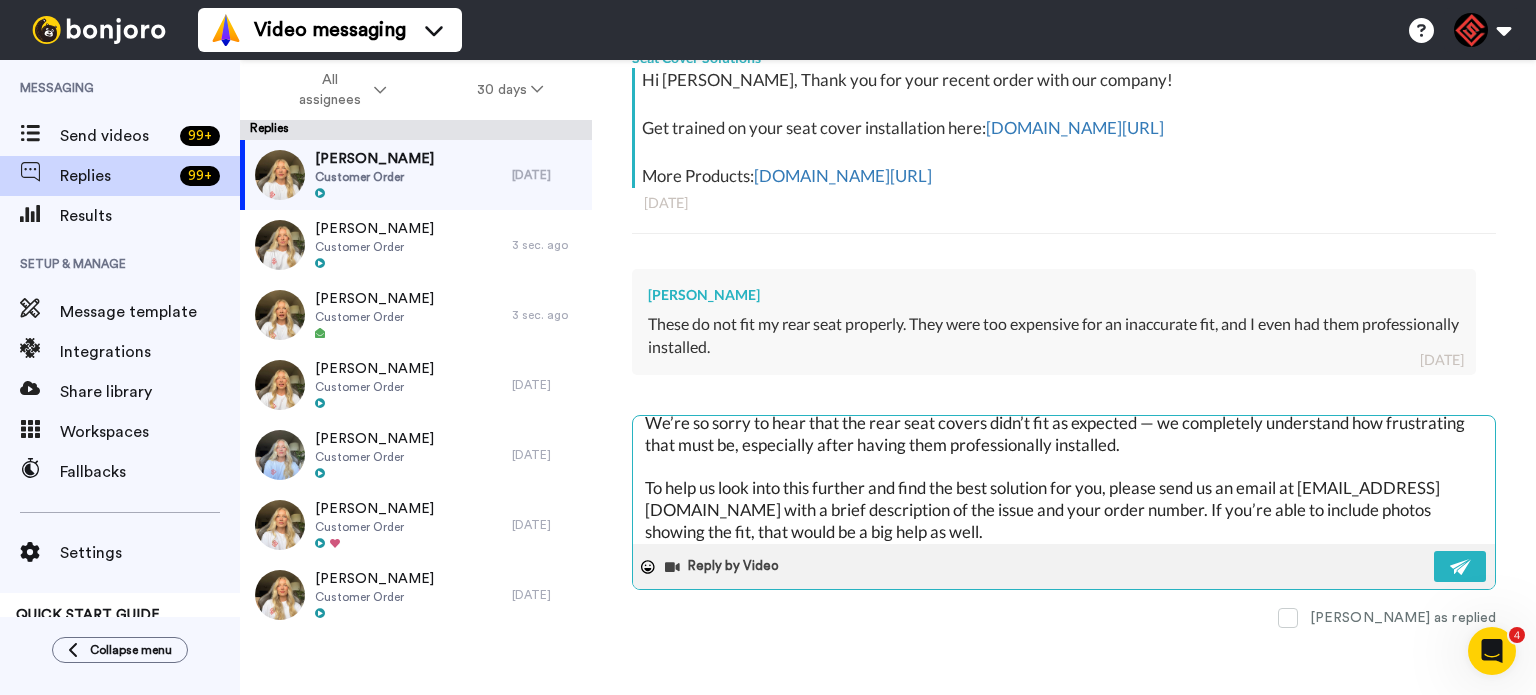 scroll, scrollTop: 108, scrollLeft: 0, axis: vertical 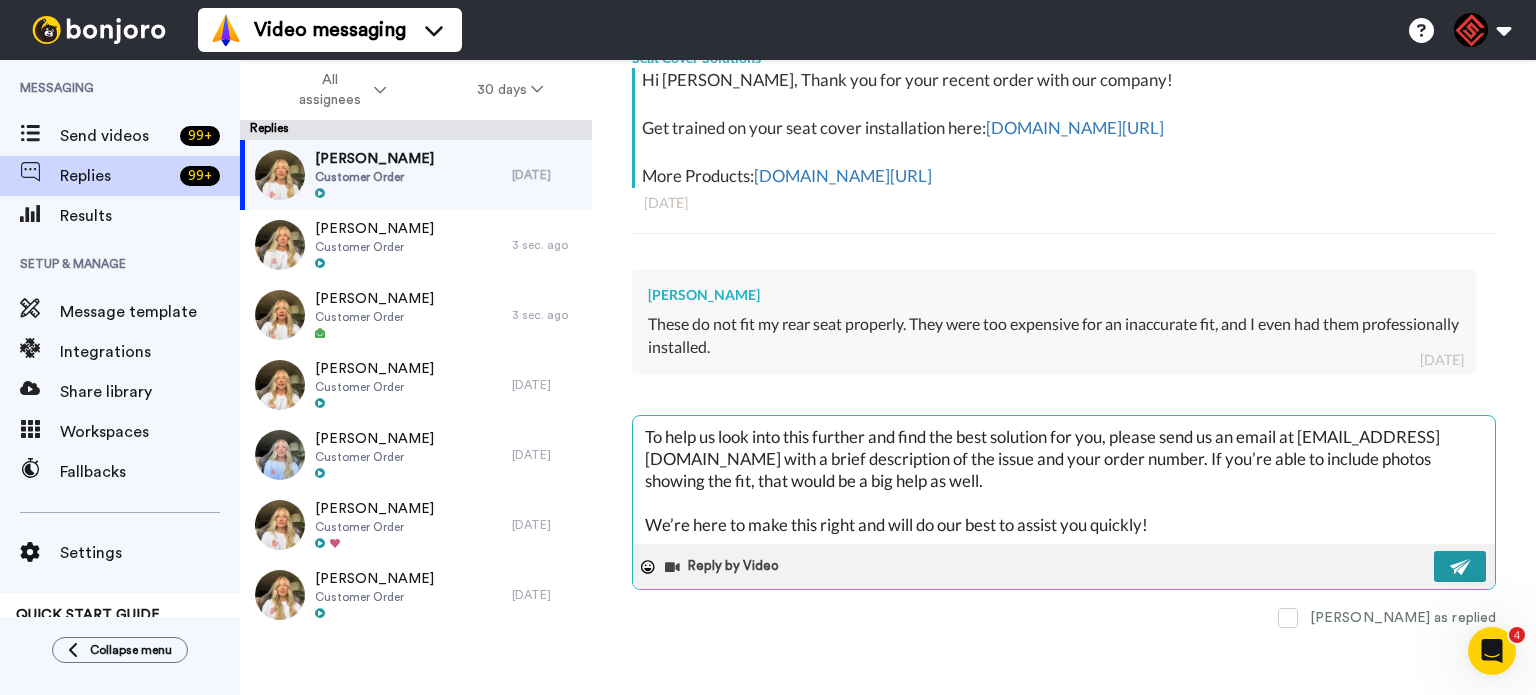 type on "Thank you for reaching out to Seat Cover Solutions!
We’re so sorry to hear that the rear seat covers didn’t fit as expected — we completely understand how frustrating that must be, especially after having them professionally installed.
To help us look into this further and find the best solution for you, please send us an email at info@seatcoversolutions.com with a brief description of the issue and your order number. If you’re able to include photos showing the fit, that would be a big help as well.
We’re here to make this right and will do our best to assist you quickly!" 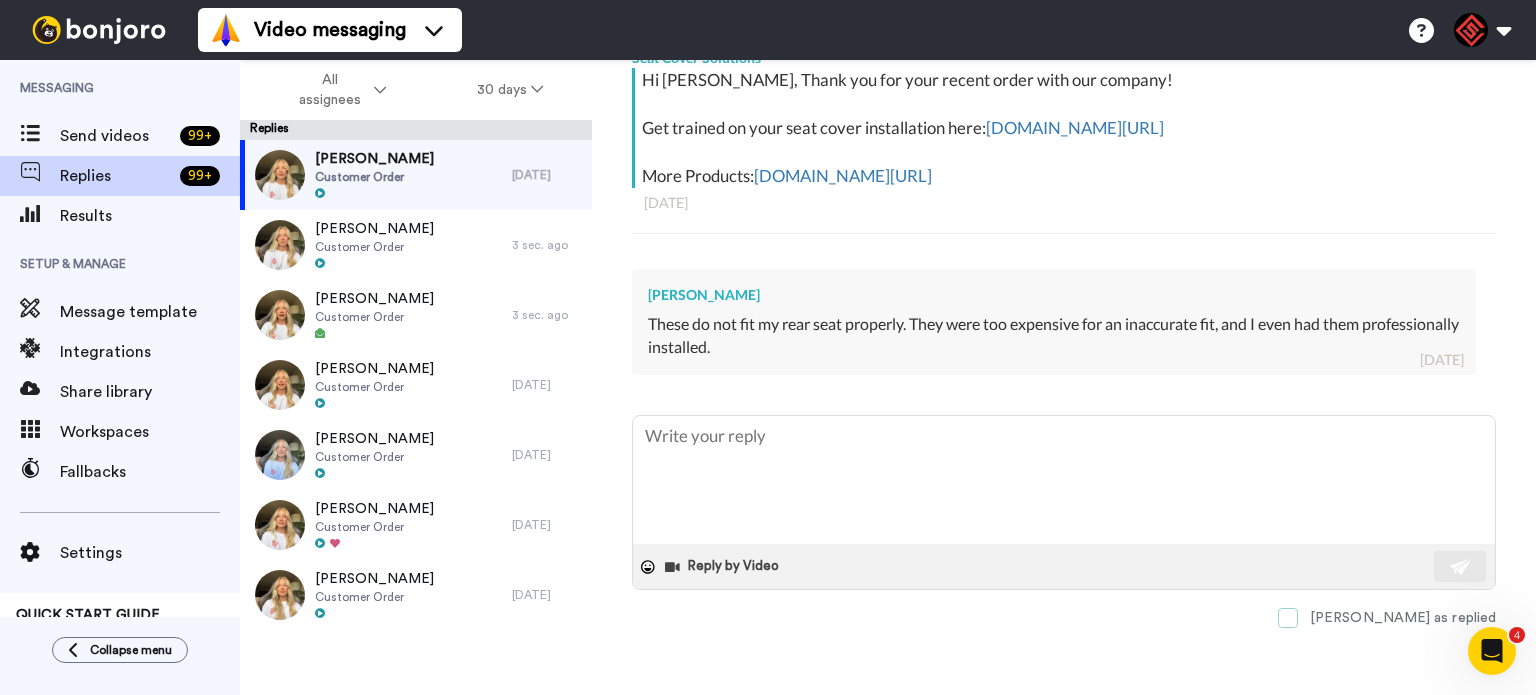 scroll, scrollTop: 0, scrollLeft: 0, axis: both 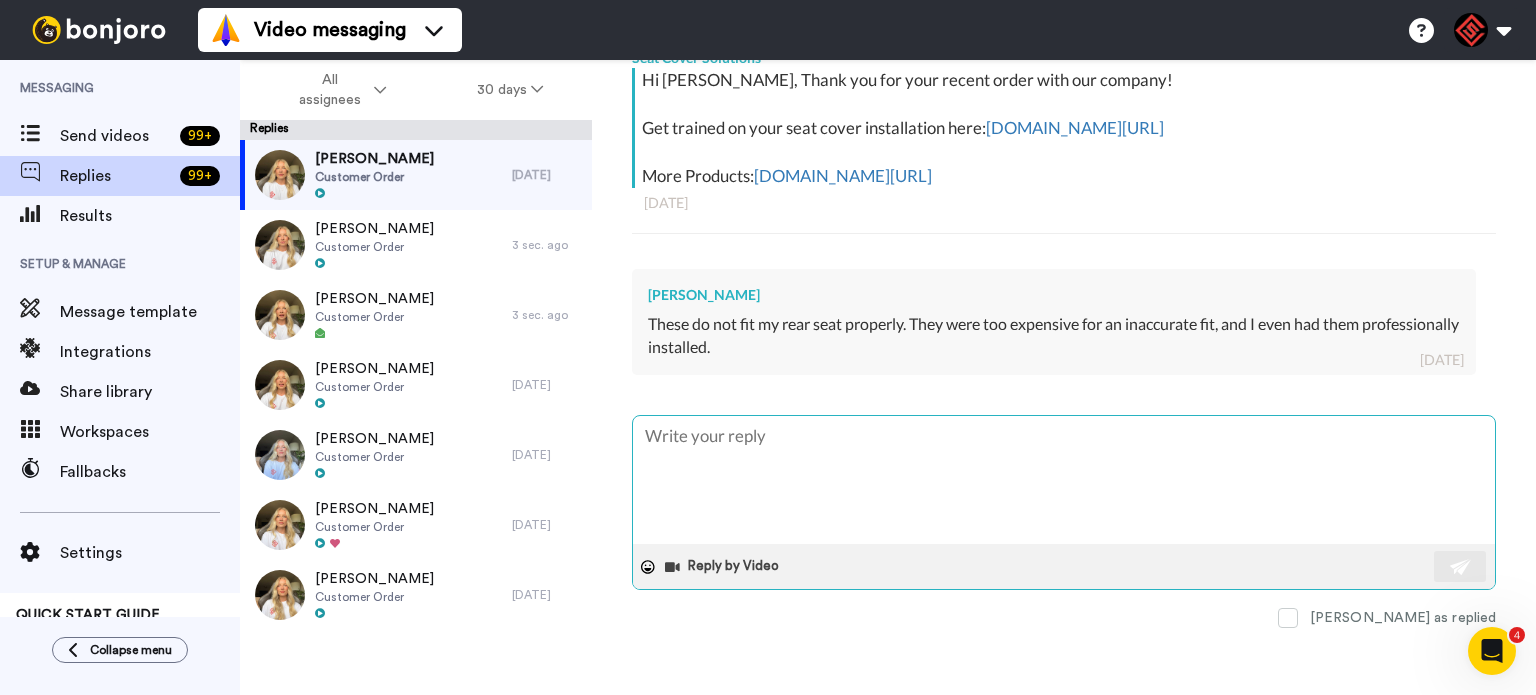 type on "x" 